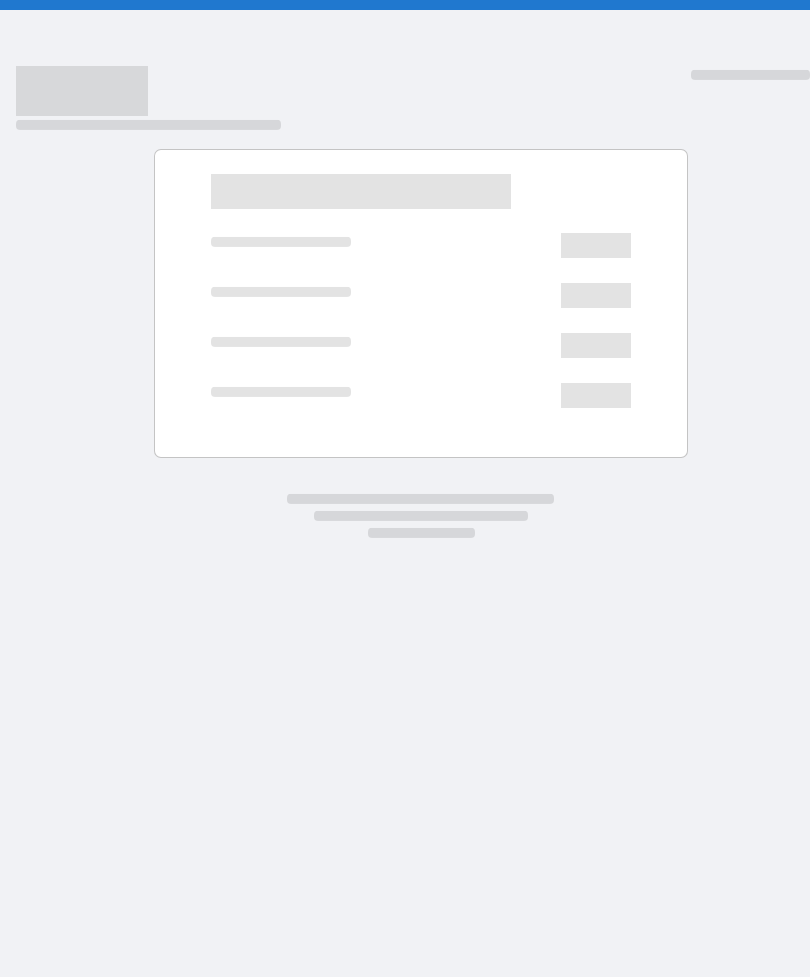 scroll, scrollTop: 0, scrollLeft: 0, axis: both 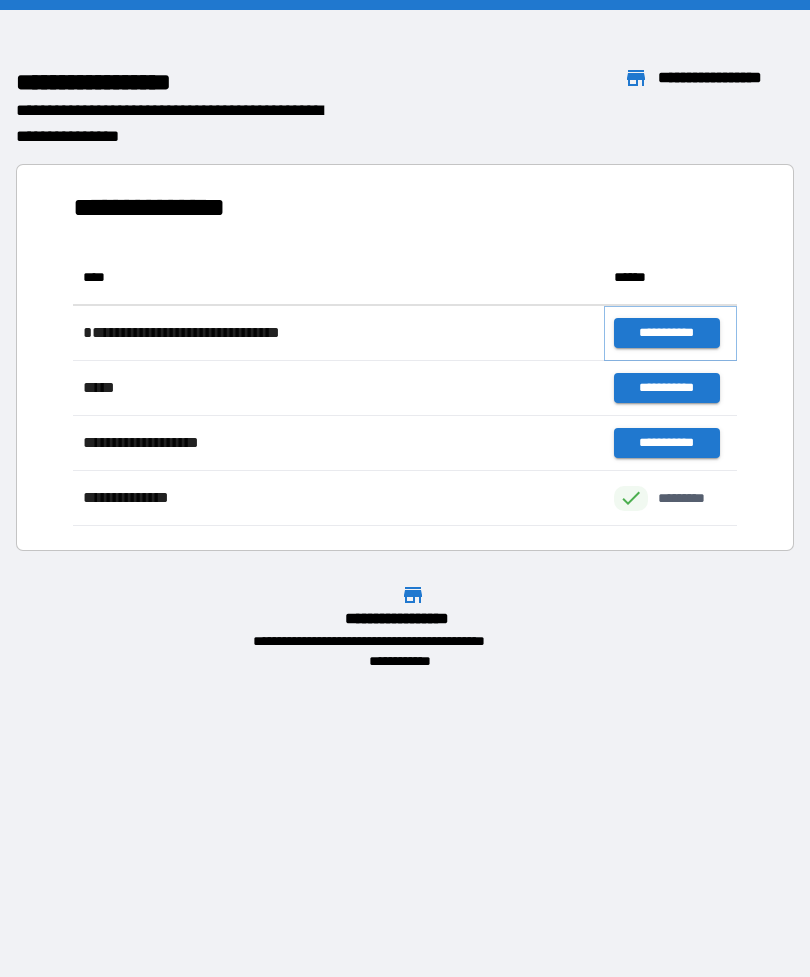 click on "**********" at bounding box center [666, 333] 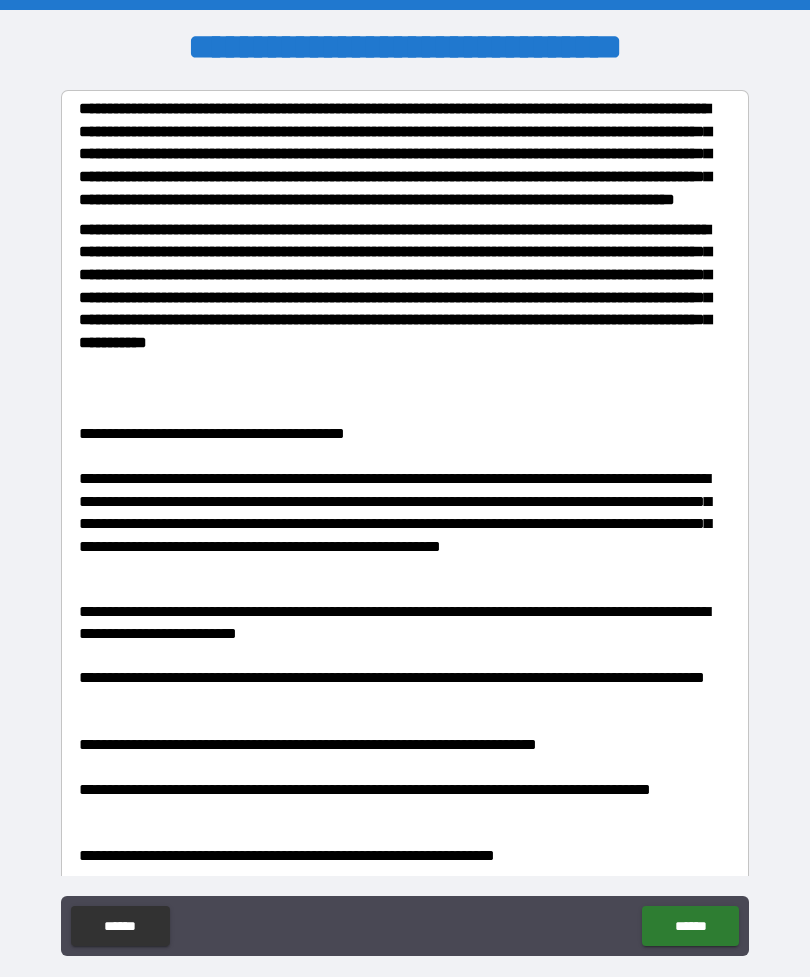 click on "******" at bounding box center [690, 926] 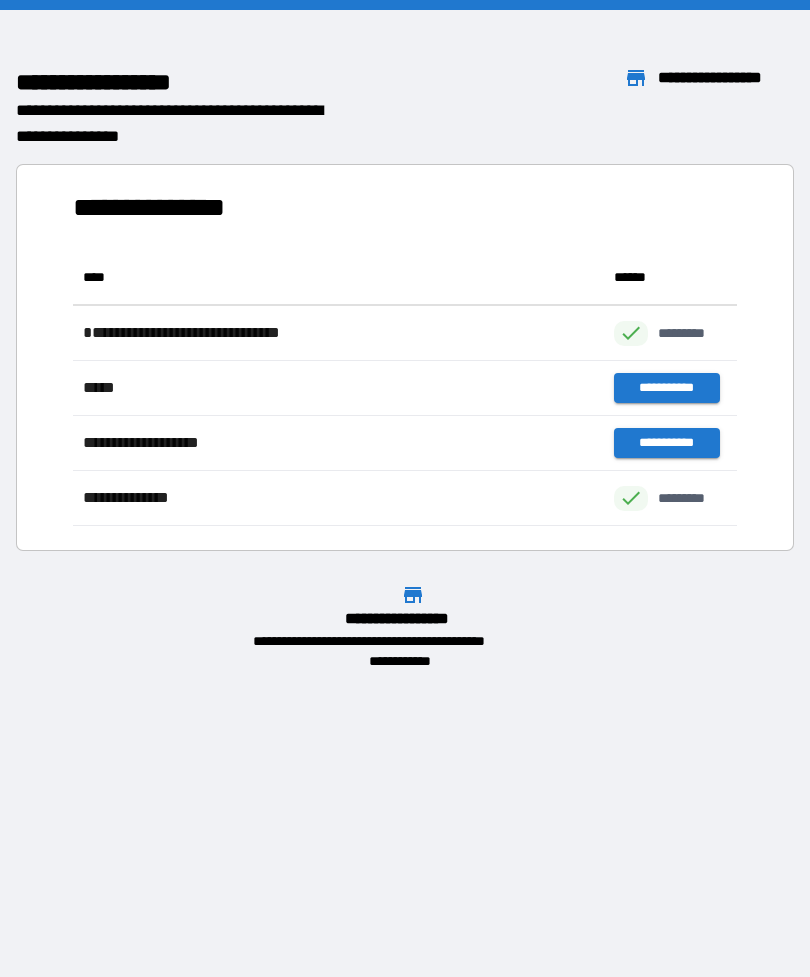 scroll, scrollTop: 276, scrollLeft: 664, axis: both 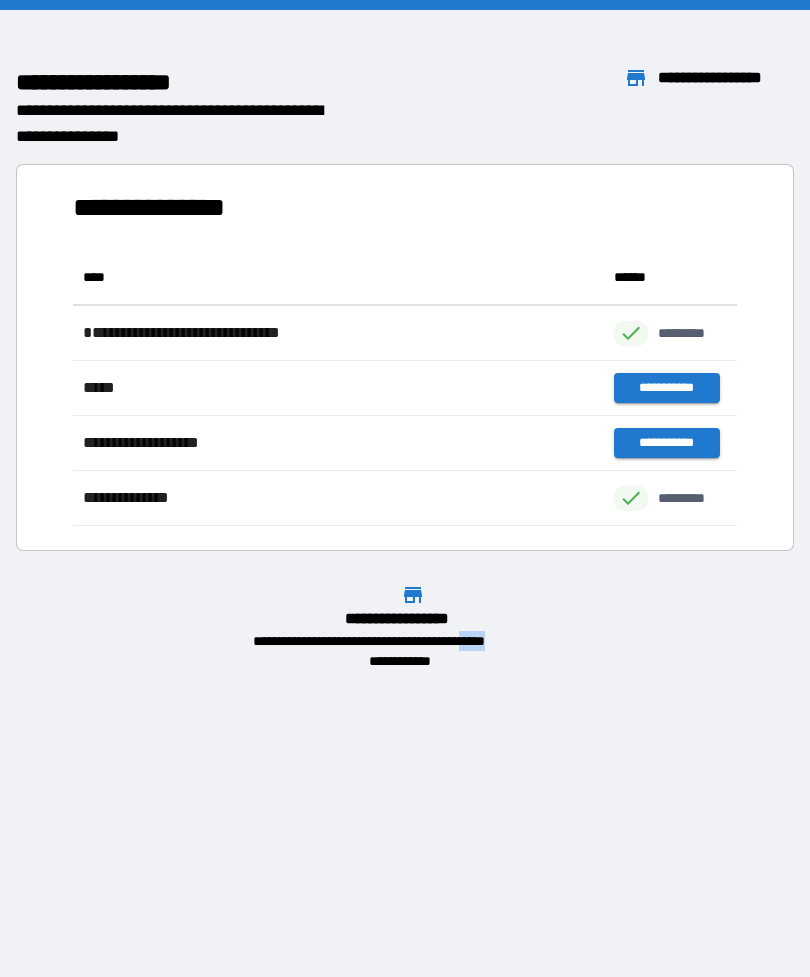 click on "**********" at bounding box center [405, 488] 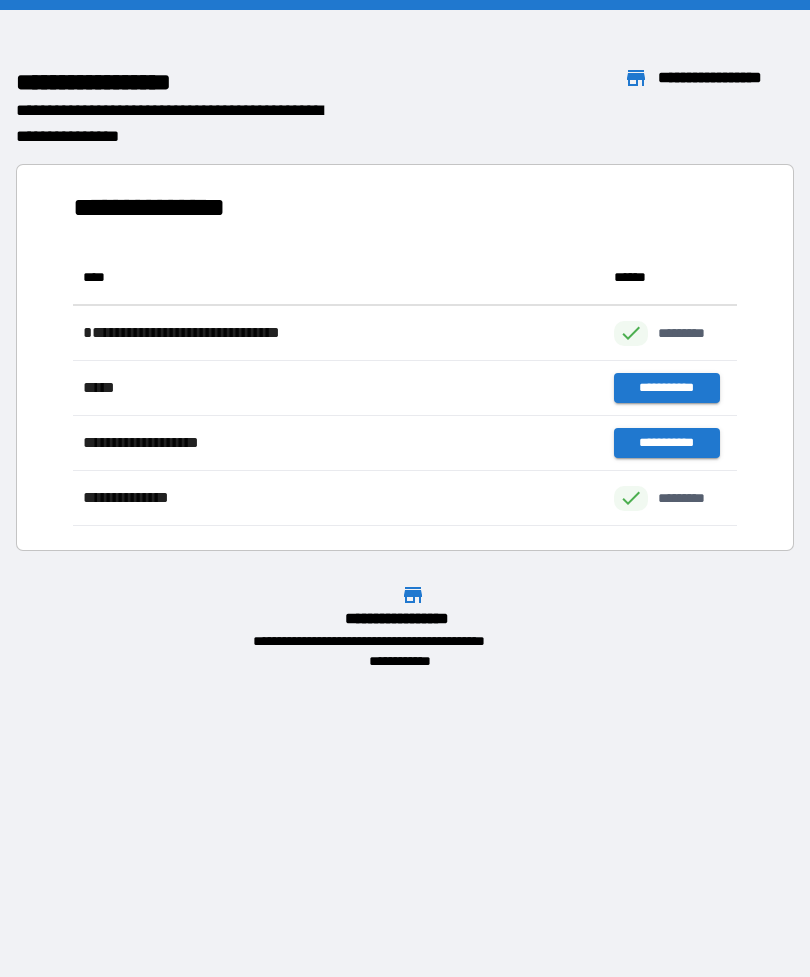 click on "**********" at bounding box center [405, 488] 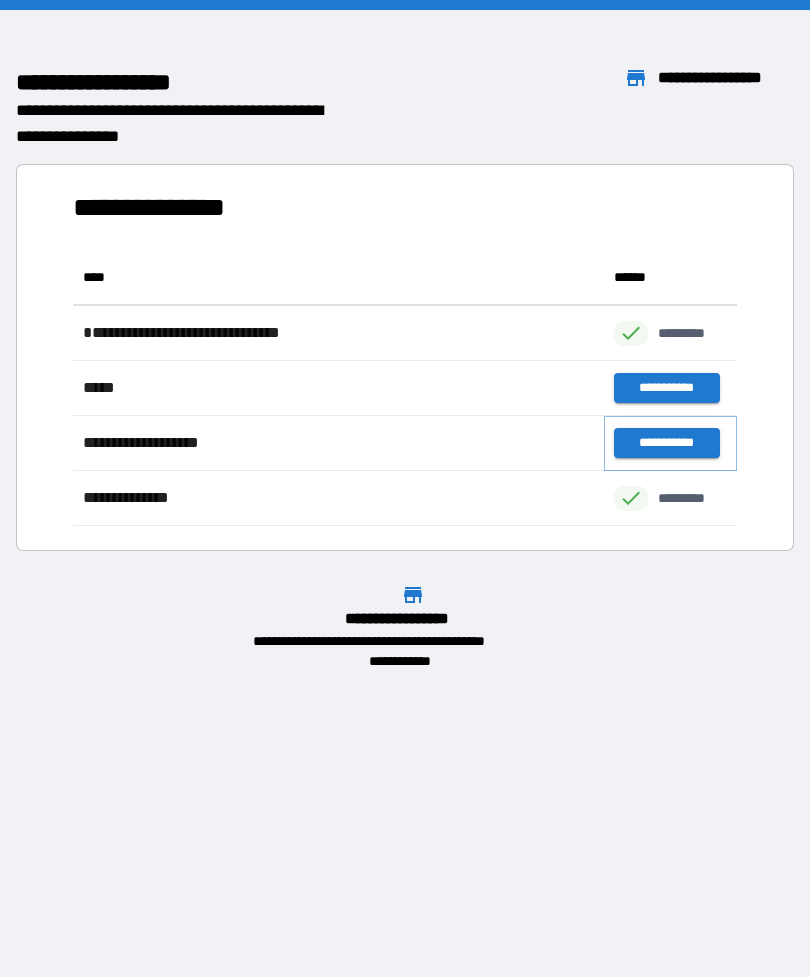 click on "**********" at bounding box center (666, 443) 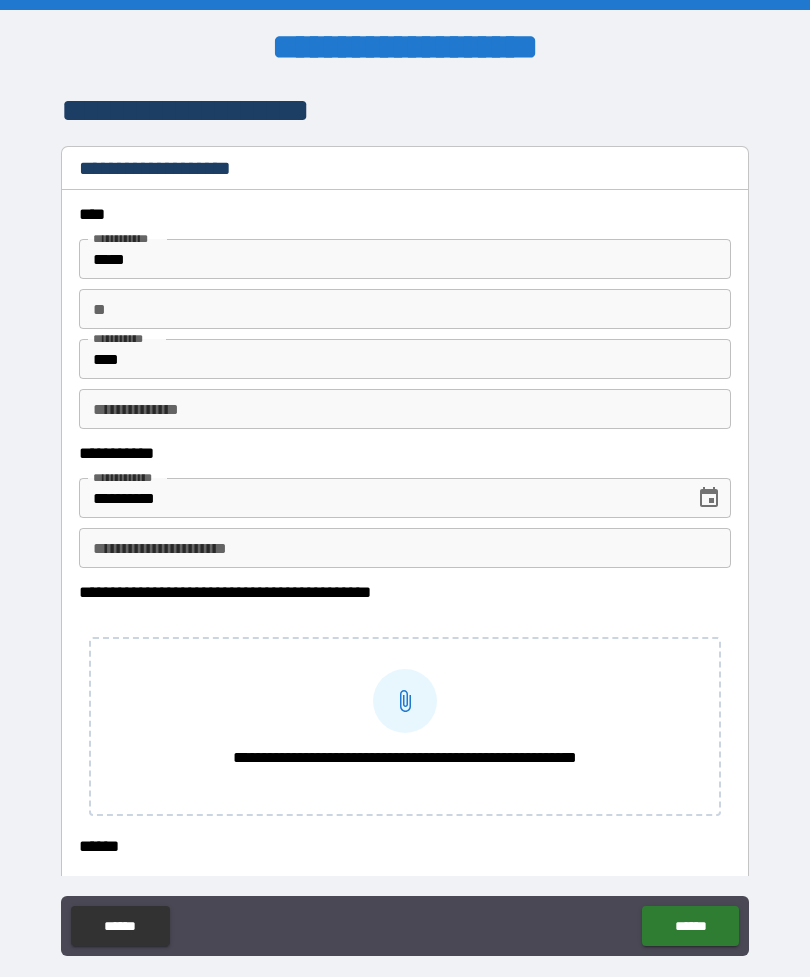 click on "**********" at bounding box center [405, 523] 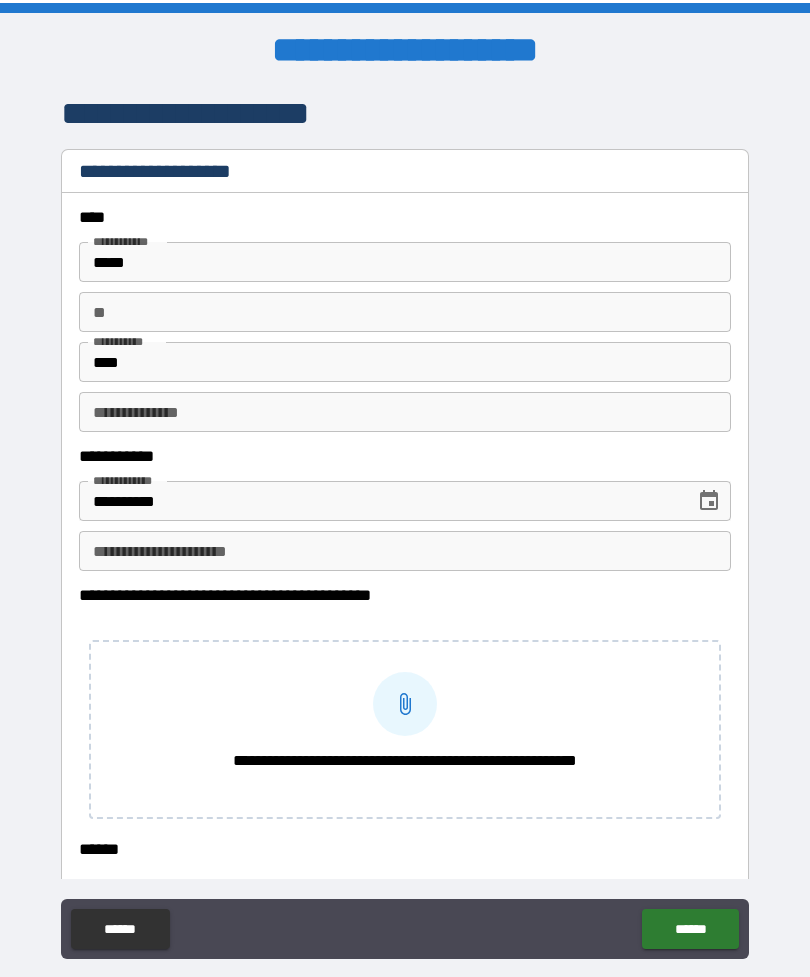 scroll, scrollTop: 3, scrollLeft: 0, axis: vertical 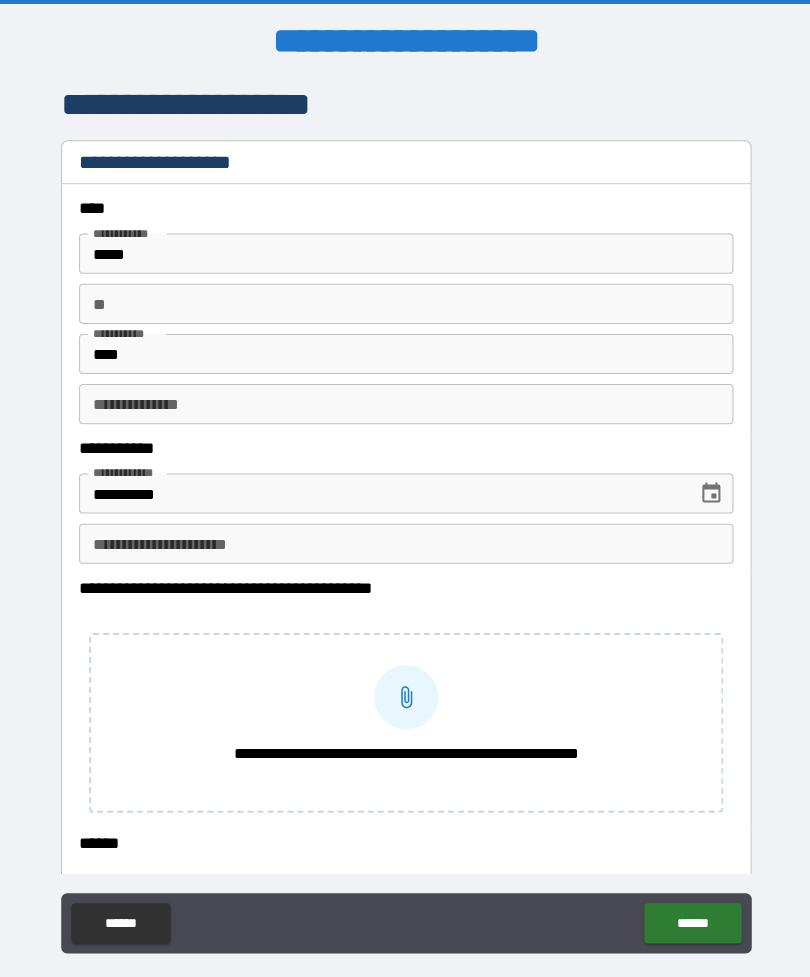 click 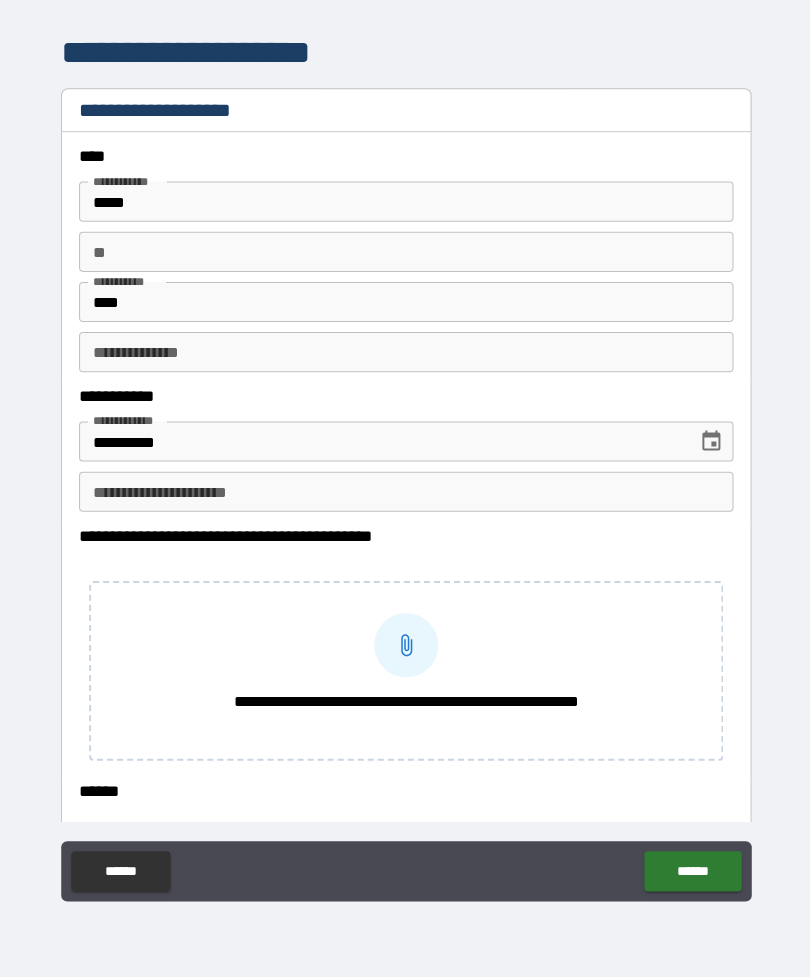 scroll, scrollTop: 55, scrollLeft: 0, axis: vertical 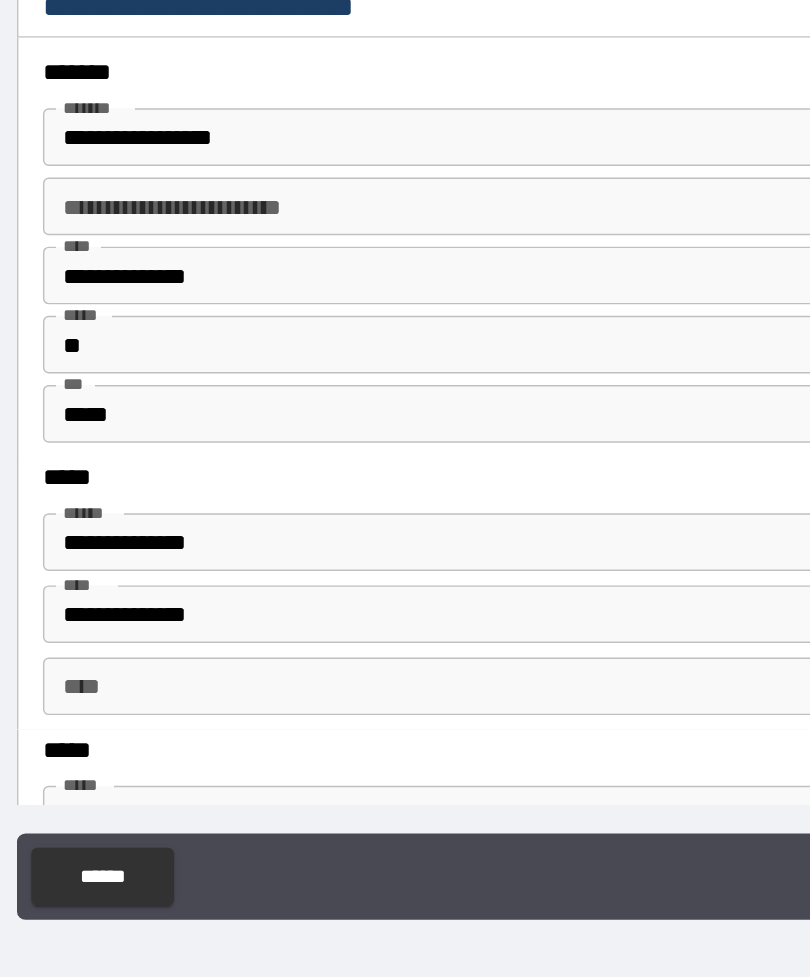 click on "**********" at bounding box center (405, 630) 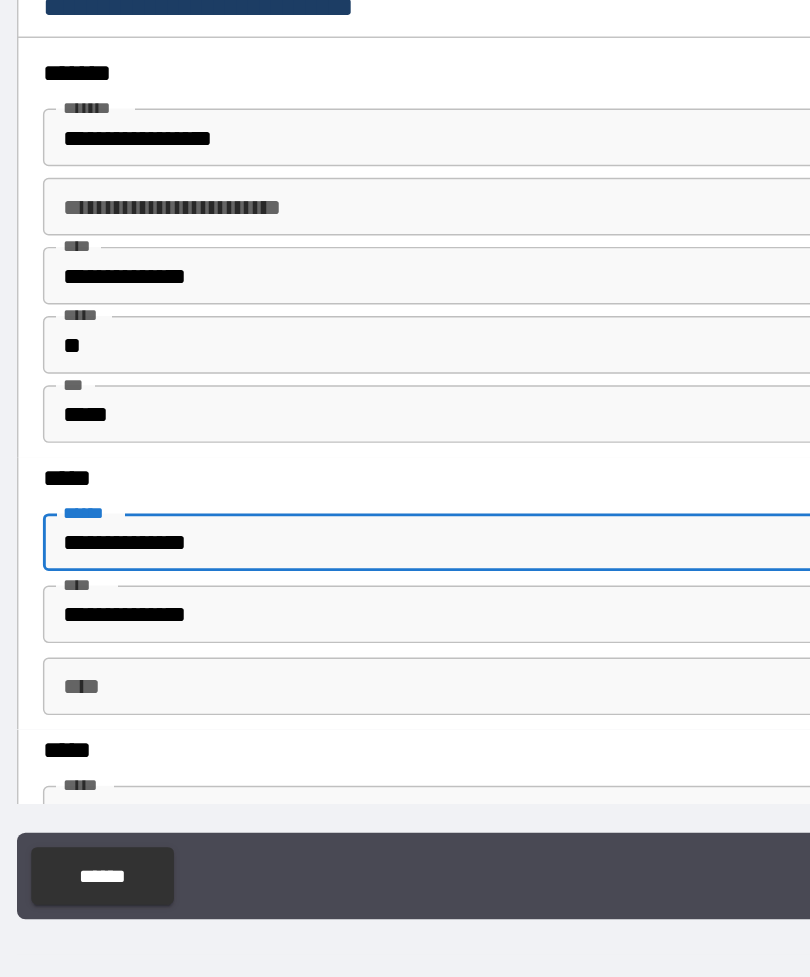 click on "**********" at bounding box center [405, 630] 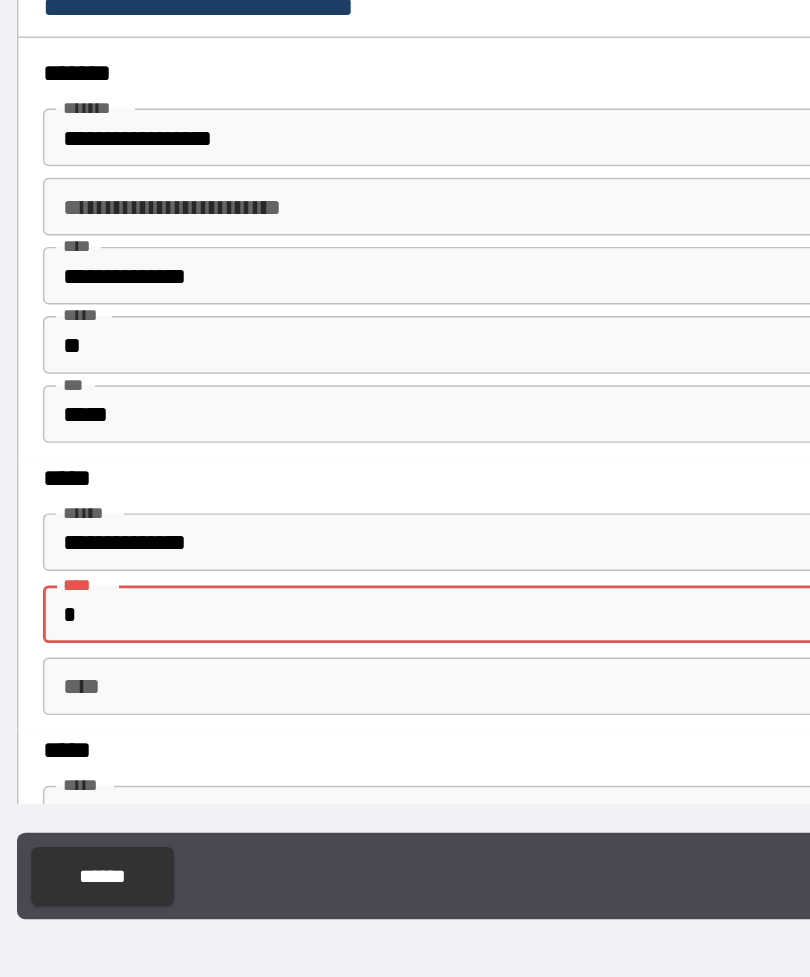 click on "*" at bounding box center (405, 680) 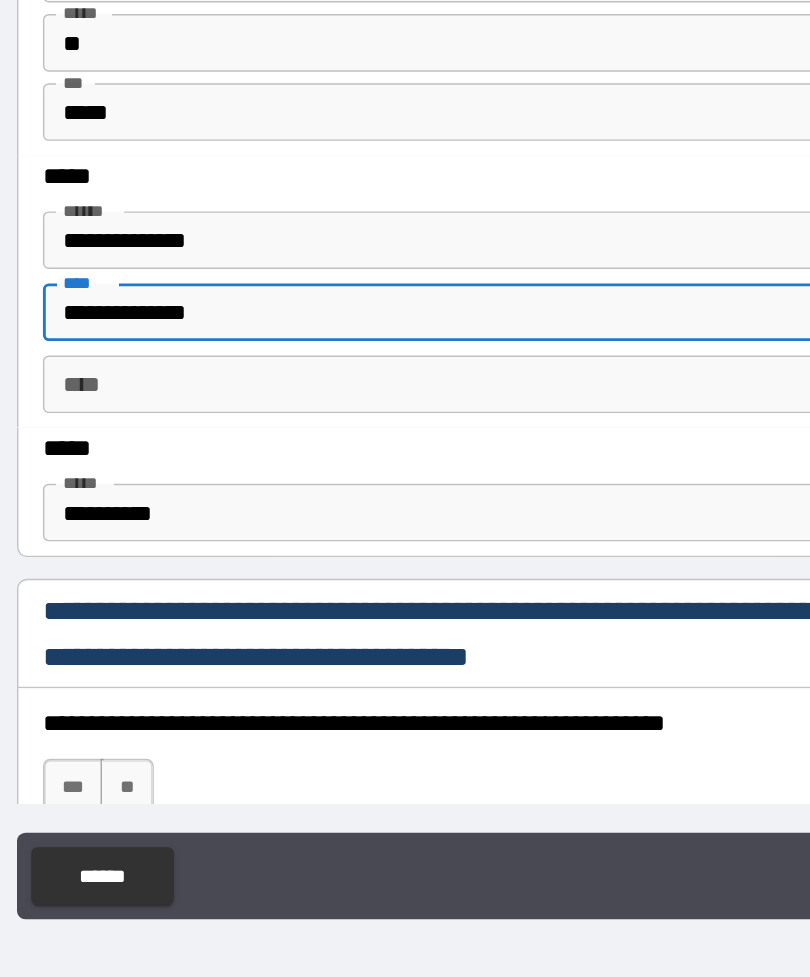 scroll, scrollTop: 941, scrollLeft: 0, axis: vertical 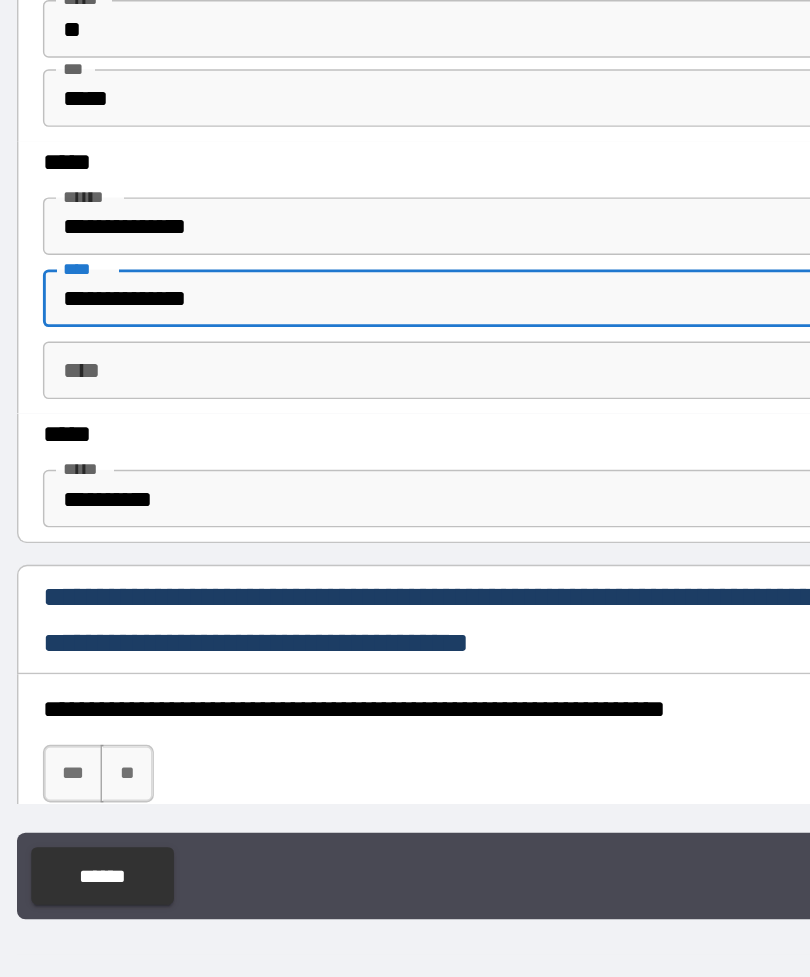 type on "**********" 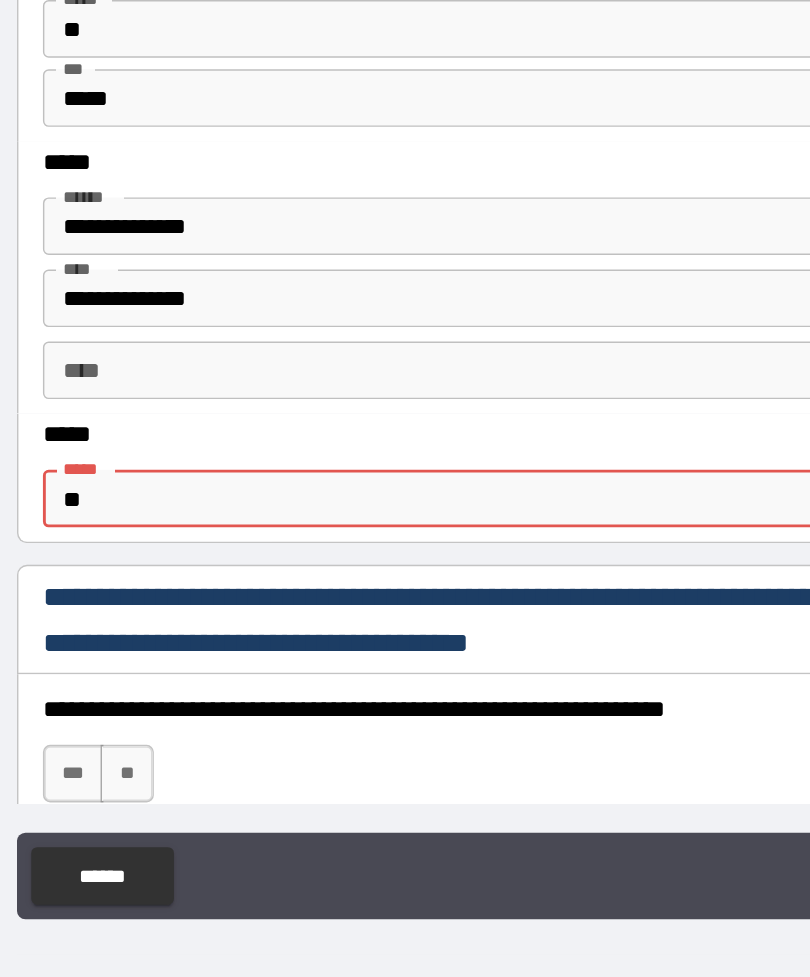 type on "*" 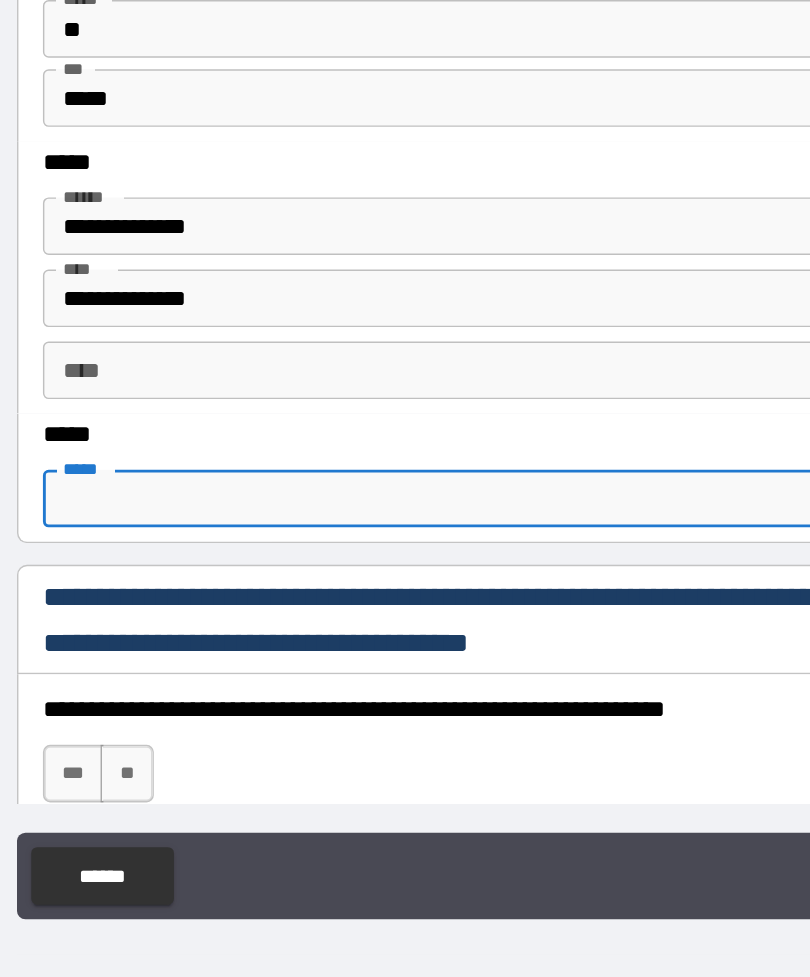 type 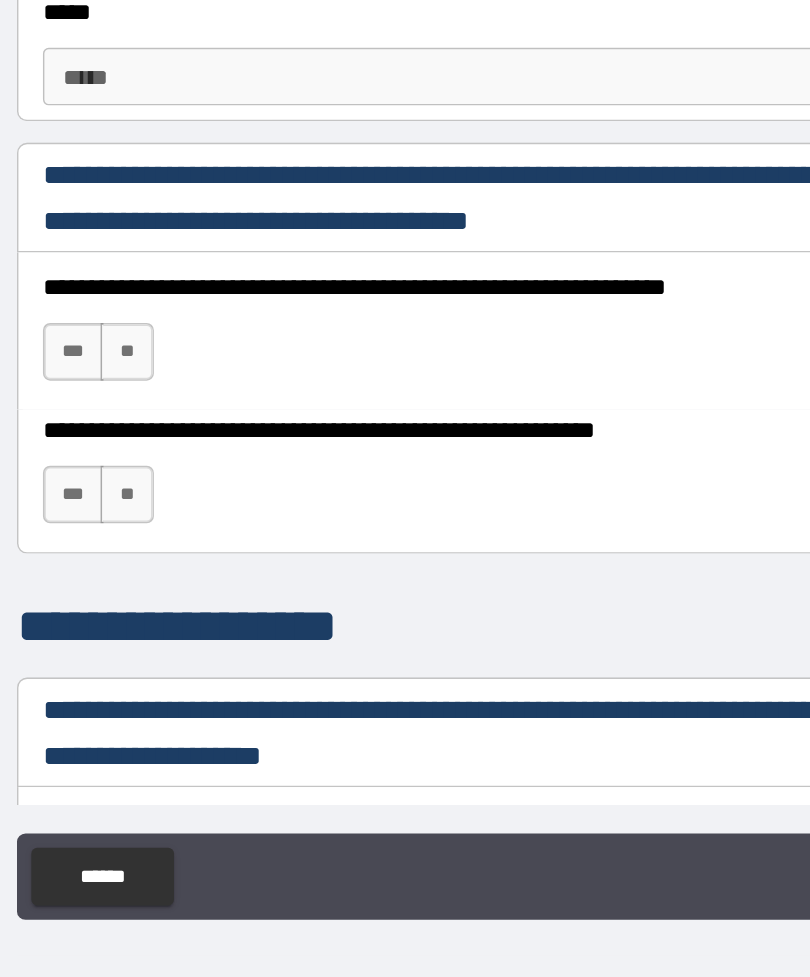 scroll, scrollTop: 1235, scrollLeft: 0, axis: vertical 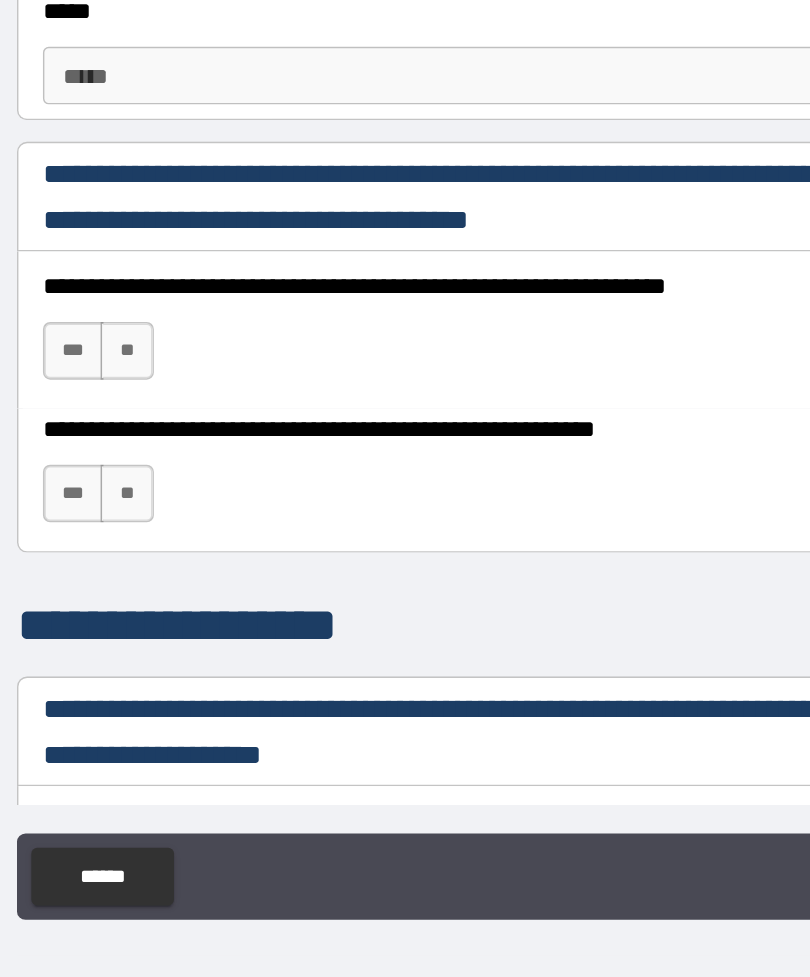 click on "***" at bounding box center (100, 497) 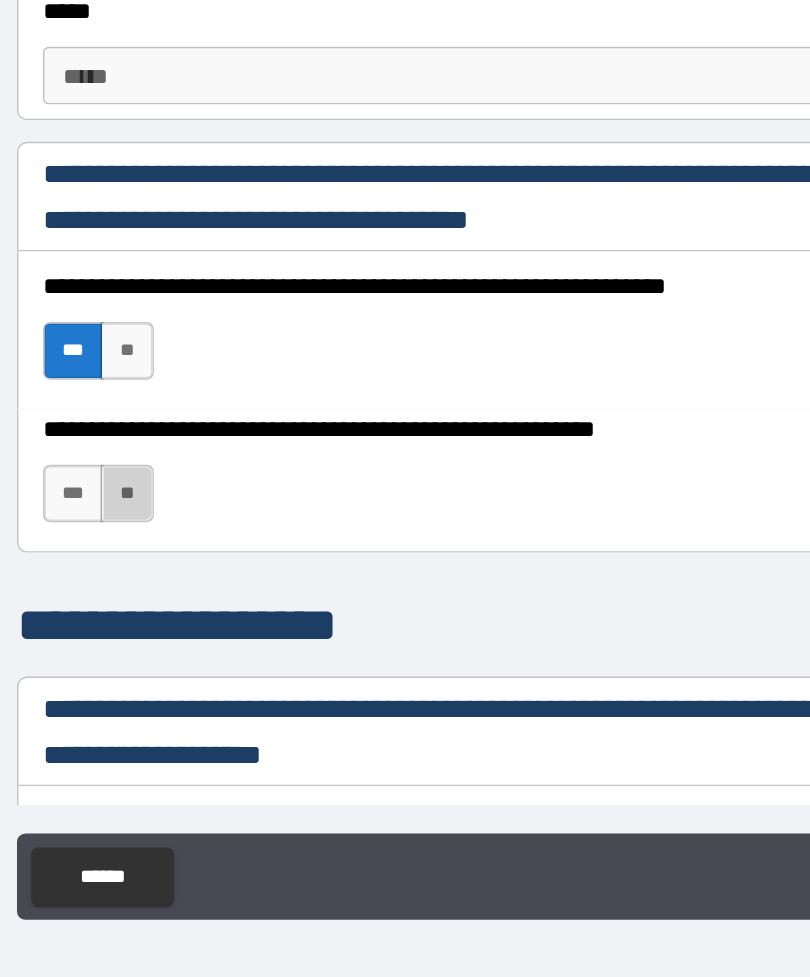 click on "**" at bounding box center (137, 596) 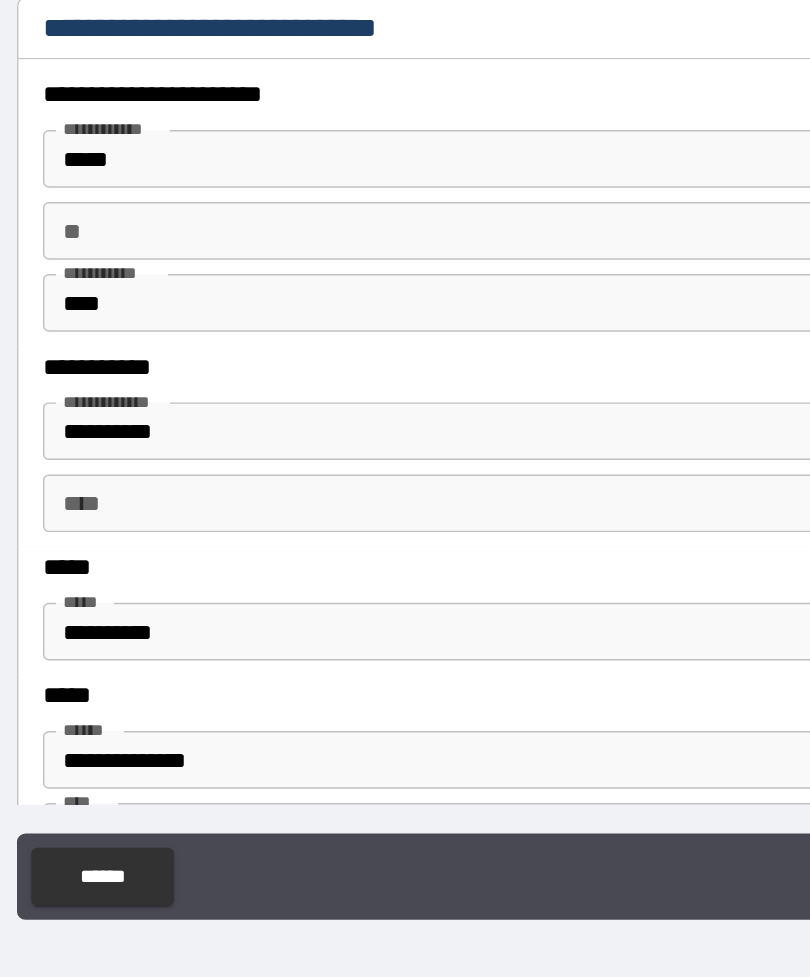 scroll, scrollTop: 1897, scrollLeft: 0, axis: vertical 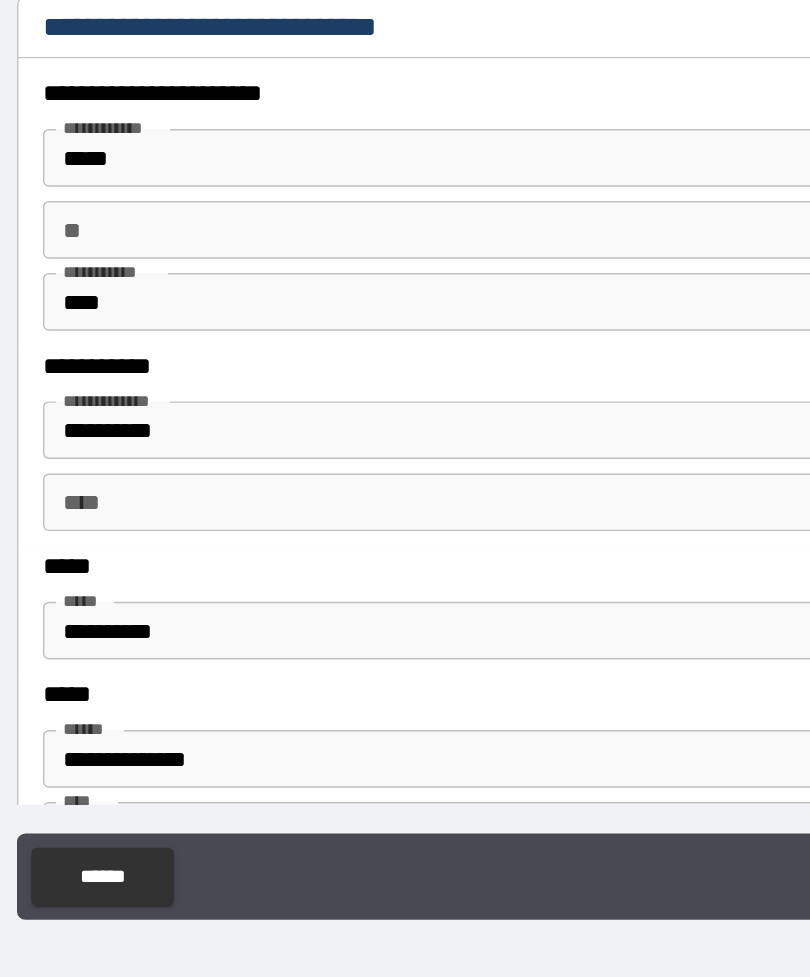 click on "**********" at bounding box center [405, 691] 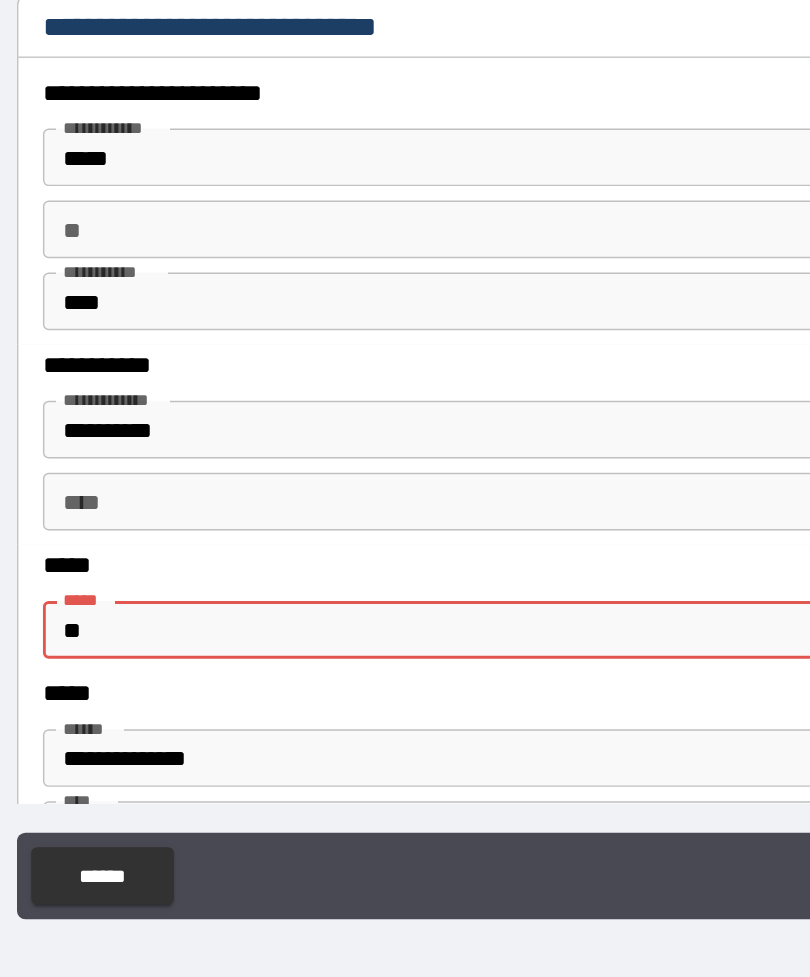 type on "*" 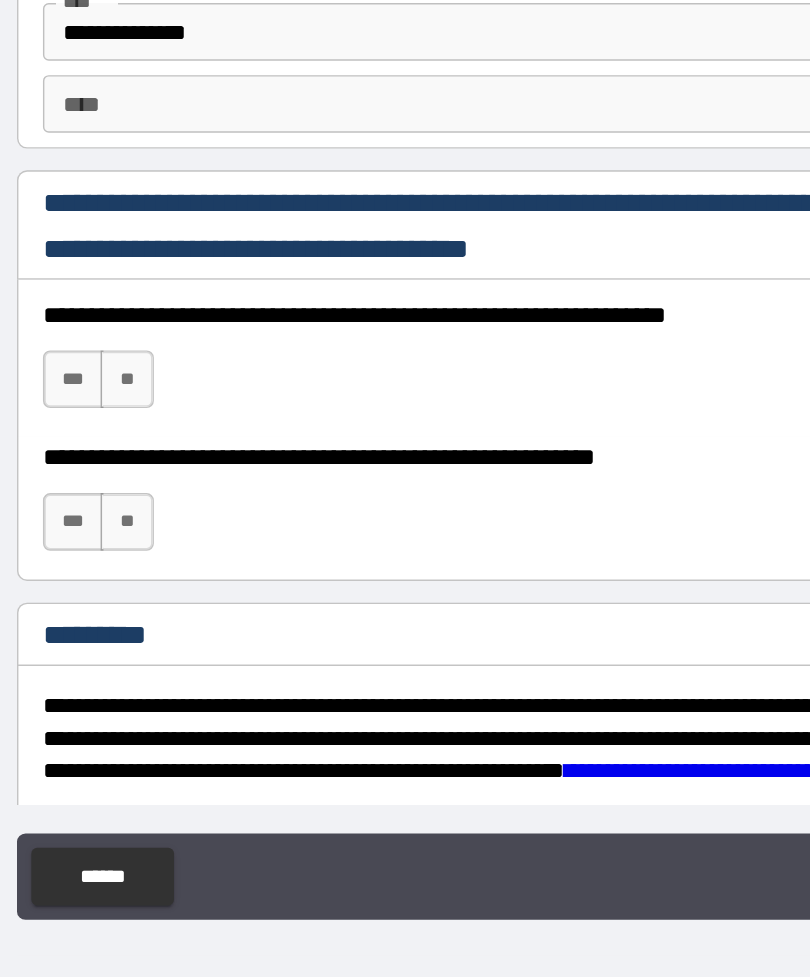 scroll, scrollTop: 2459, scrollLeft: 0, axis: vertical 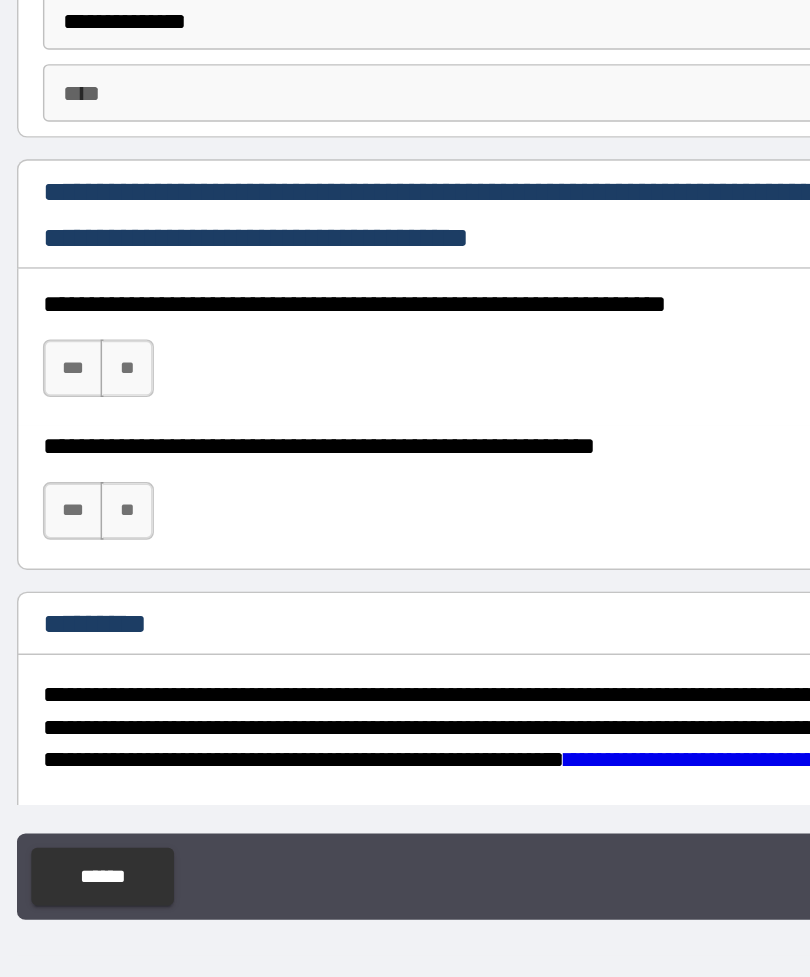 type 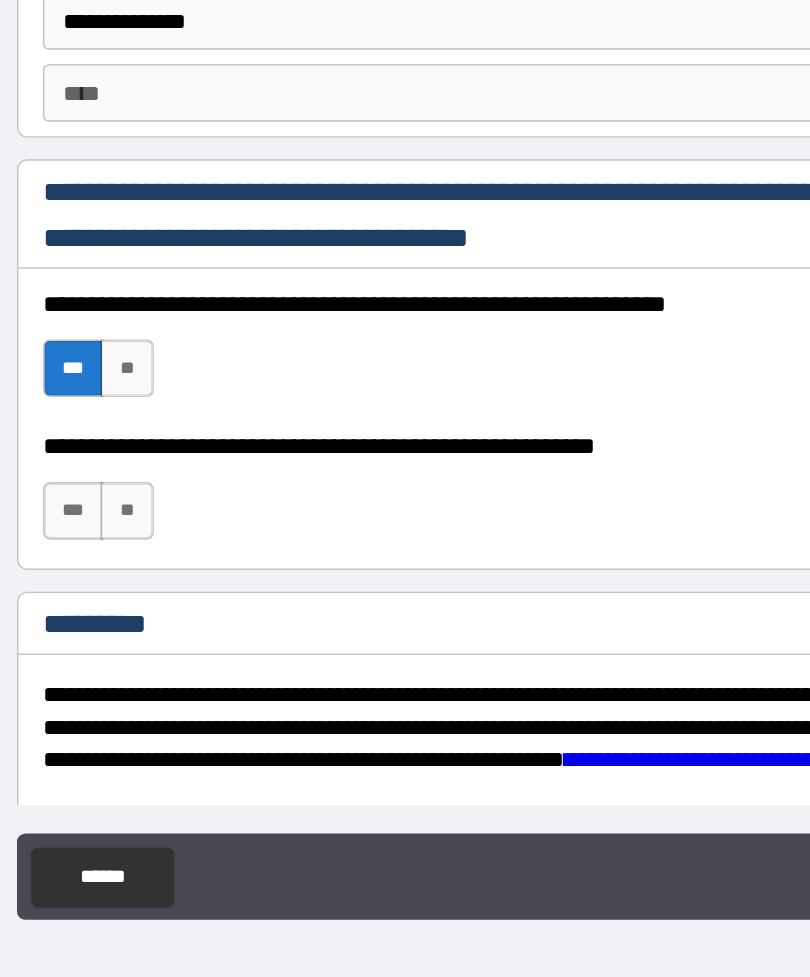 click on "**" at bounding box center (137, 608) 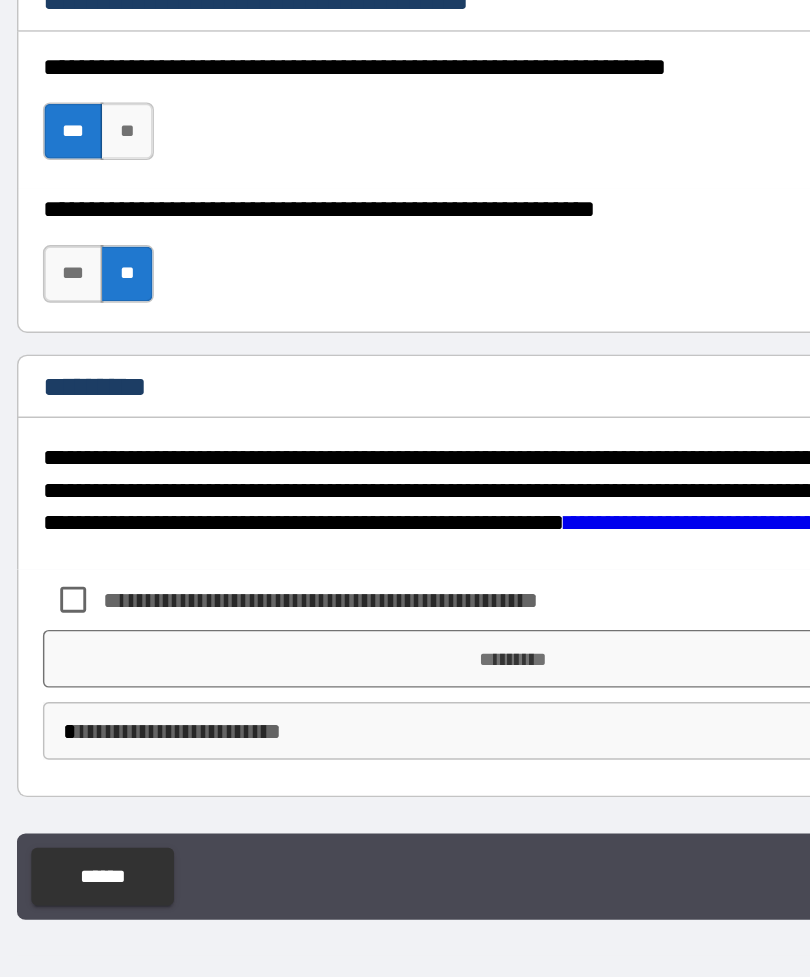 scroll, scrollTop: 2623, scrollLeft: 0, axis: vertical 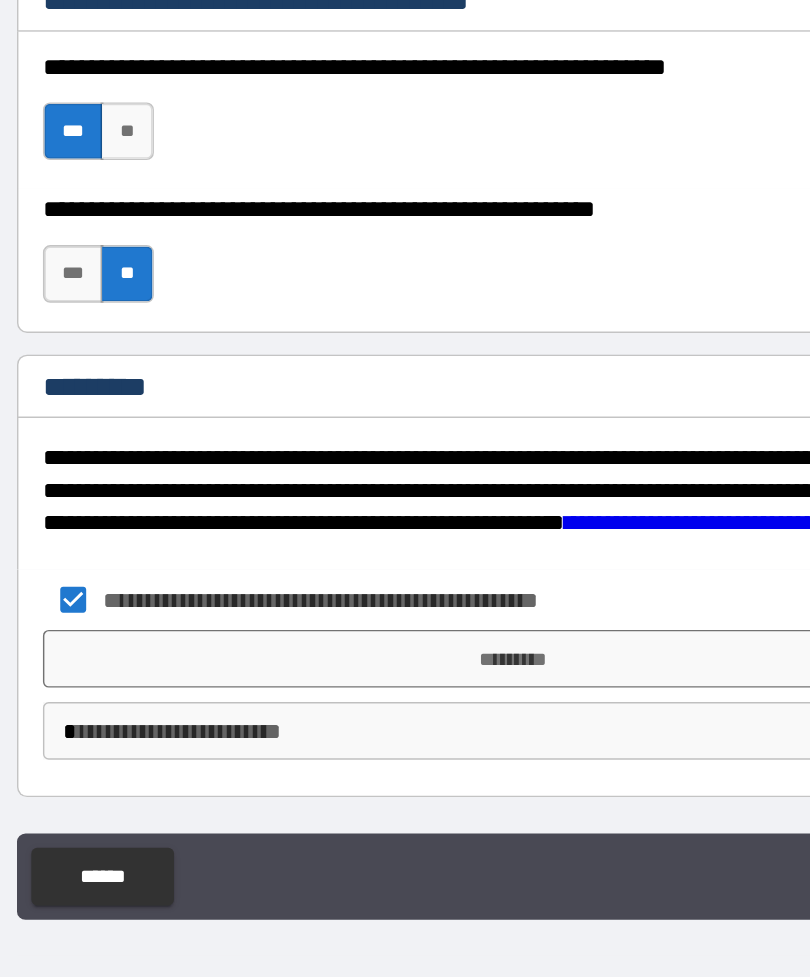 click on "**********" at bounding box center [405, 456] 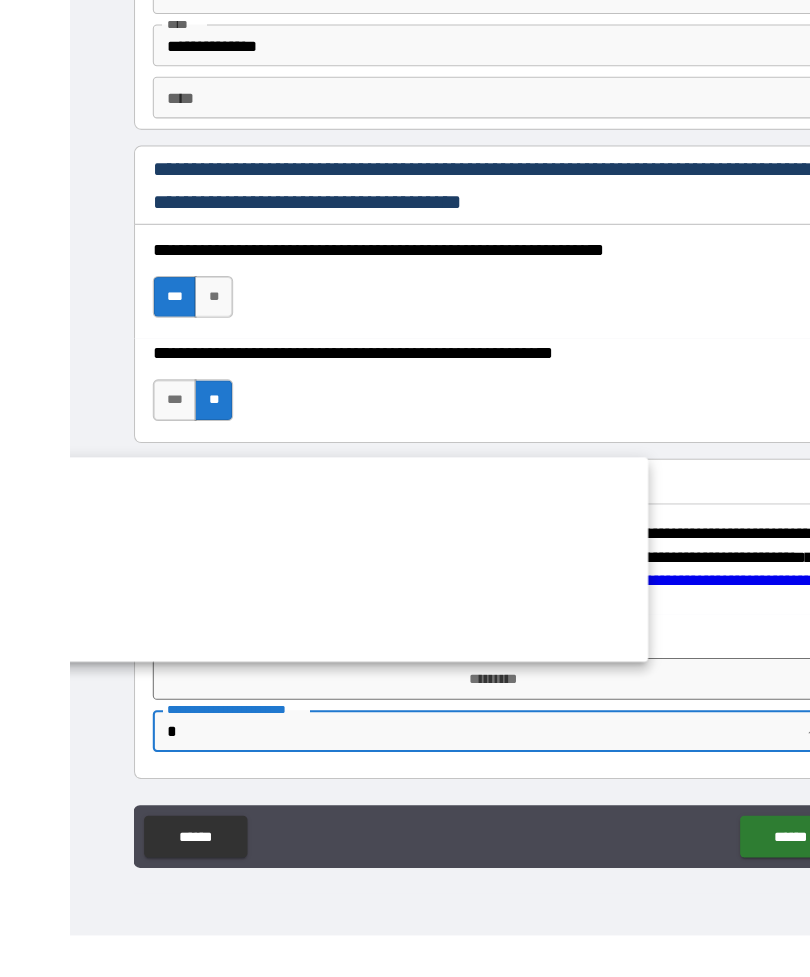scroll, scrollTop: 0, scrollLeft: 0, axis: both 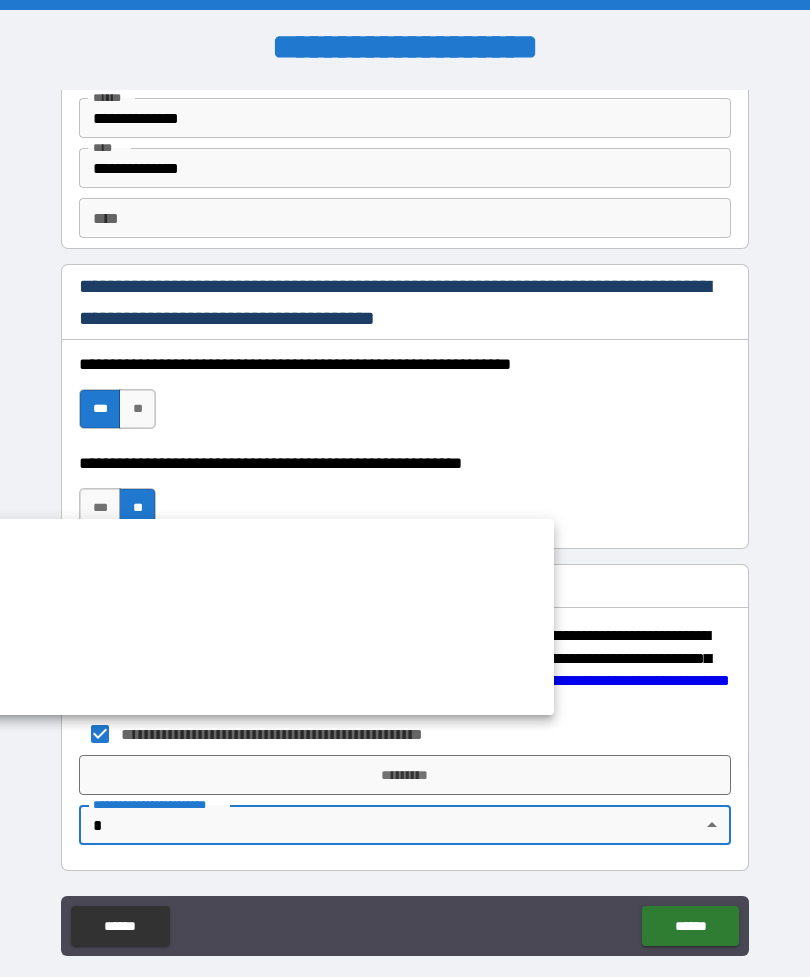 click at bounding box center (405, 488) 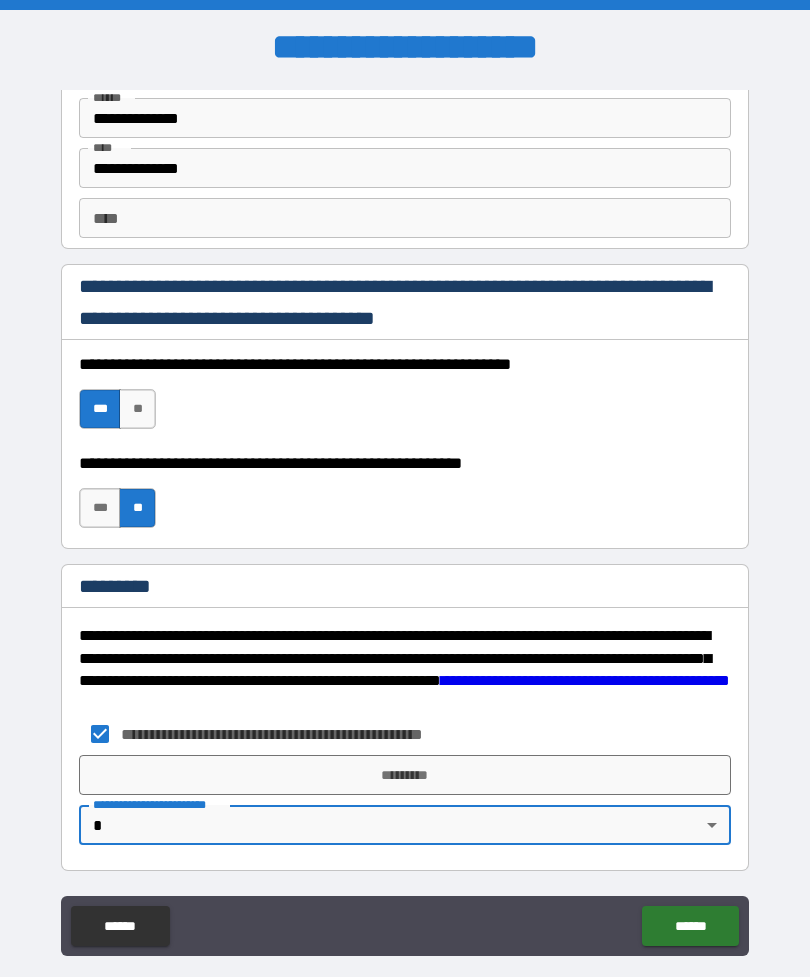 click on "**********" at bounding box center [405, 520] 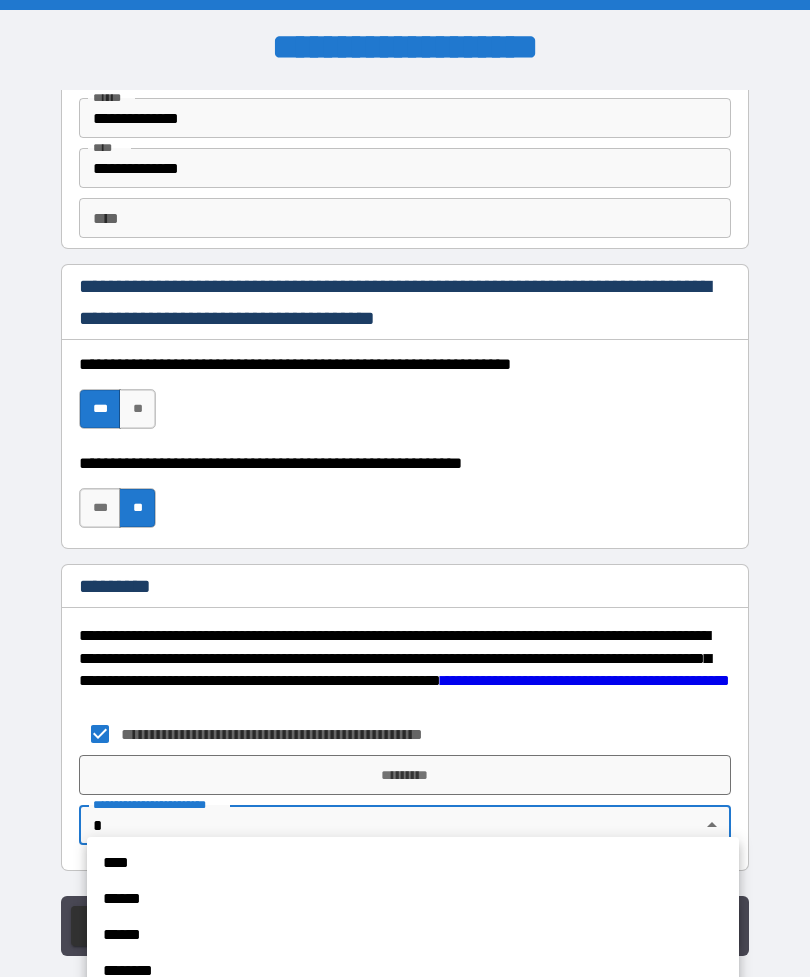 click on "****" at bounding box center [413, 863] 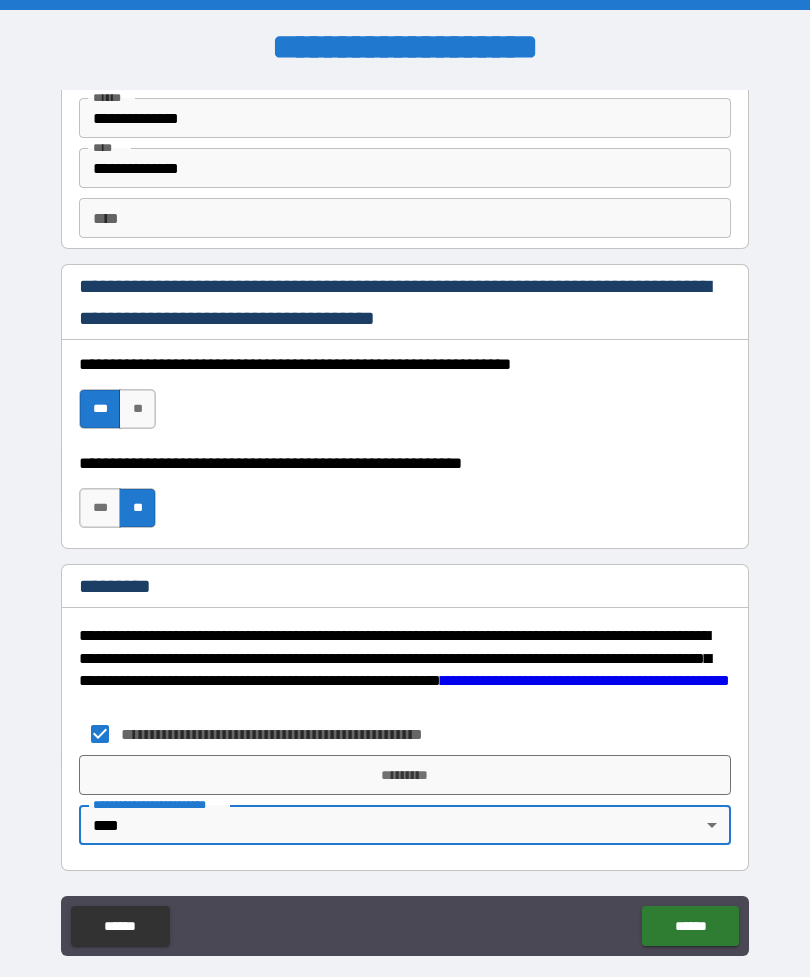 click on "*********" at bounding box center (405, 775) 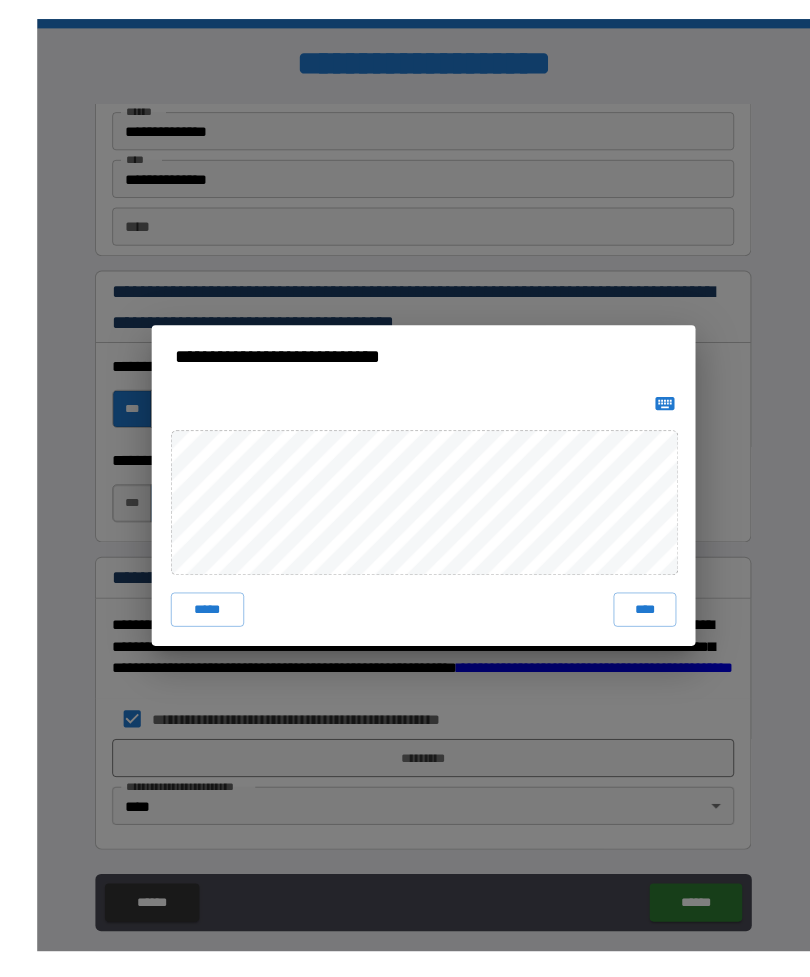 scroll, scrollTop: 20, scrollLeft: 0, axis: vertical 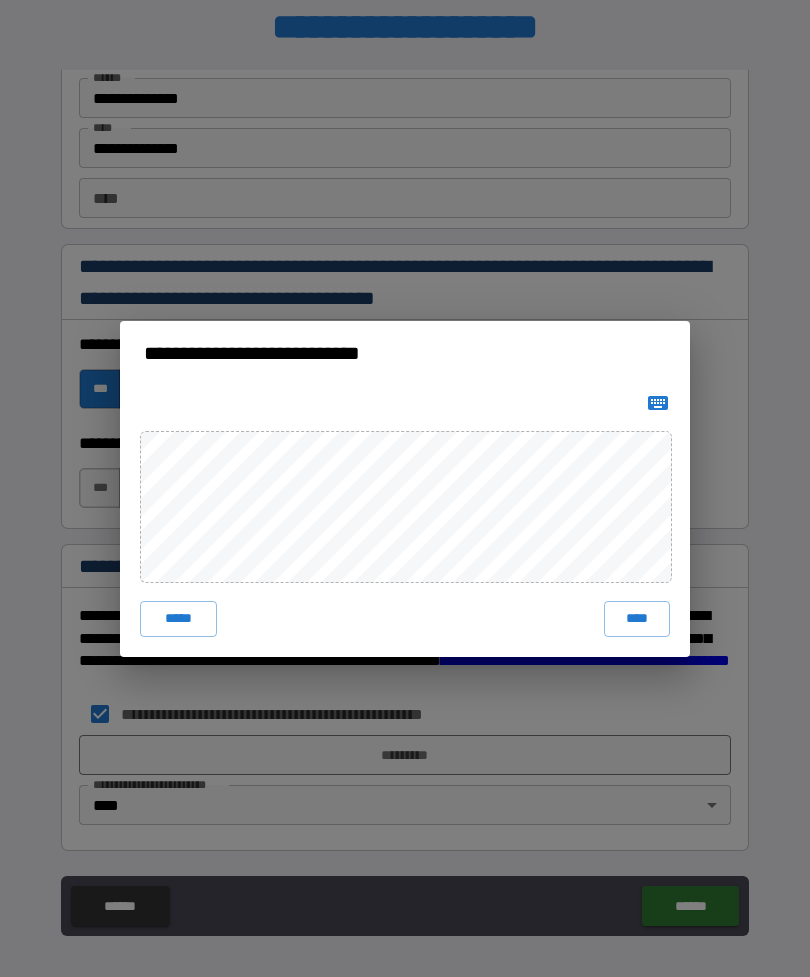click on "**********" at bounding box center [405, 488] 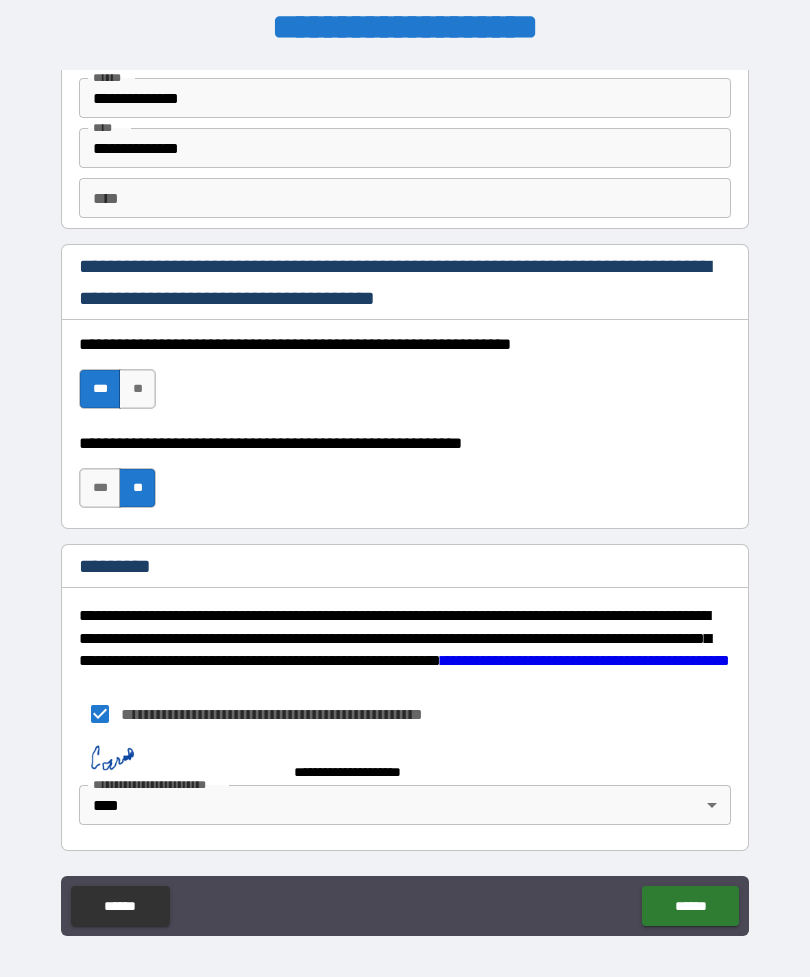 scroll, scrollTop: 2613, scrollLeft: 0, axis: vertical 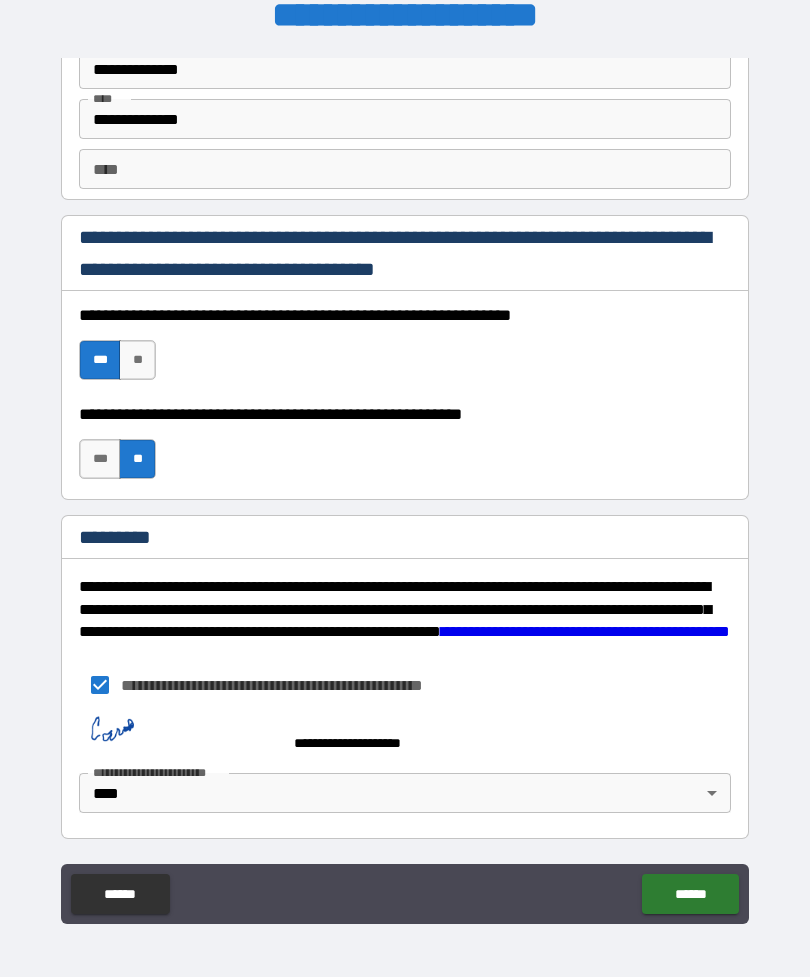 click at bounding box center [179, 734] 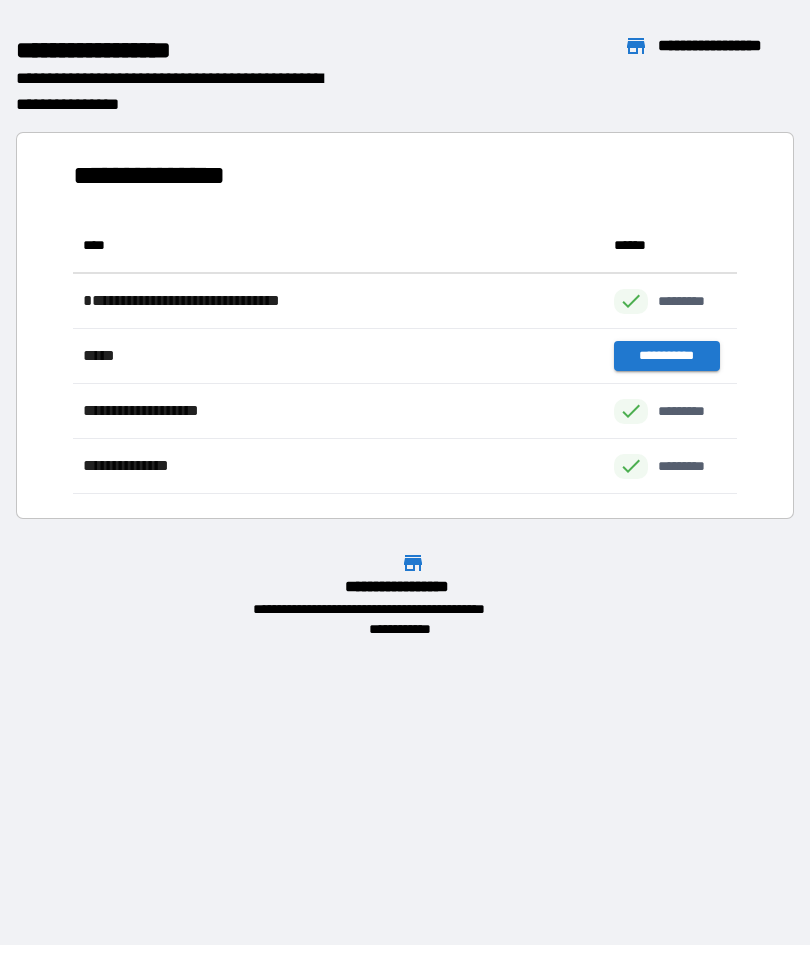 scroll, scrollTop: 276, scrollLeft: 664, axis: both 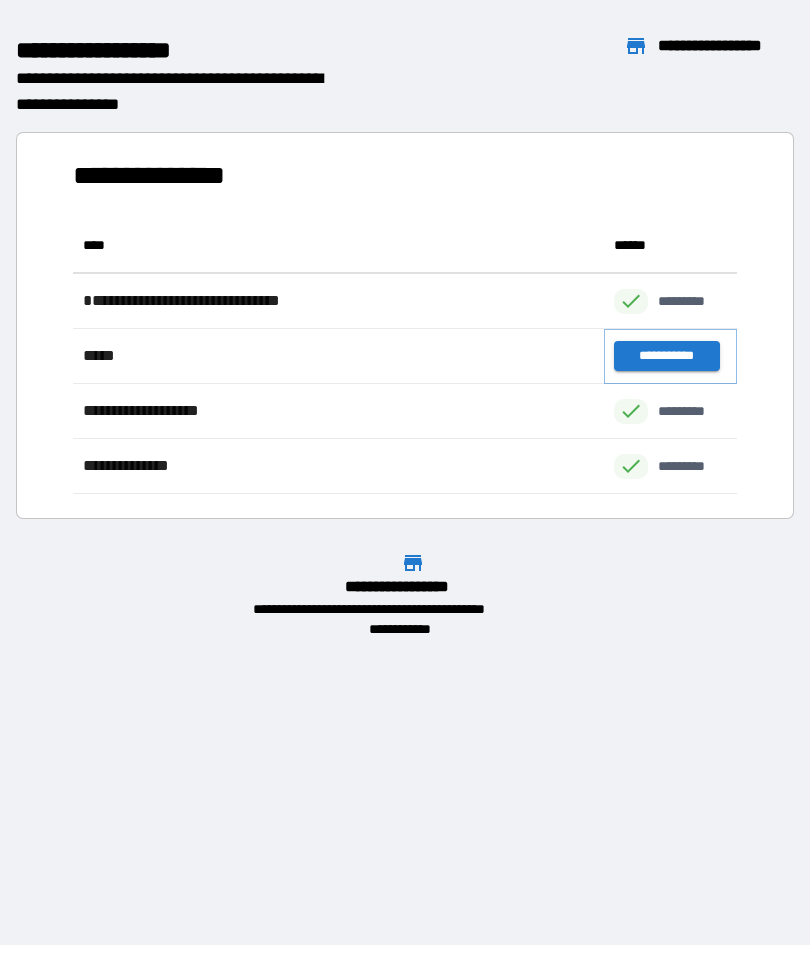 click on "**********" at bounding box center (666, 356) 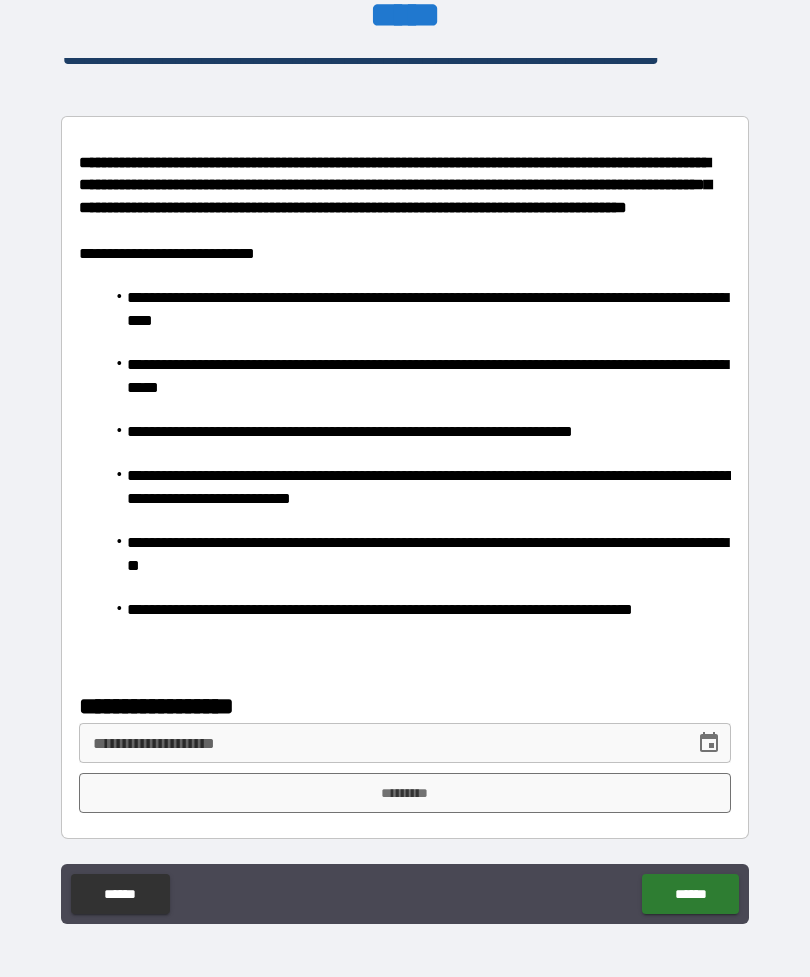 scroll, scrollTop: 36, scrollLeft: 0, axis: vertical 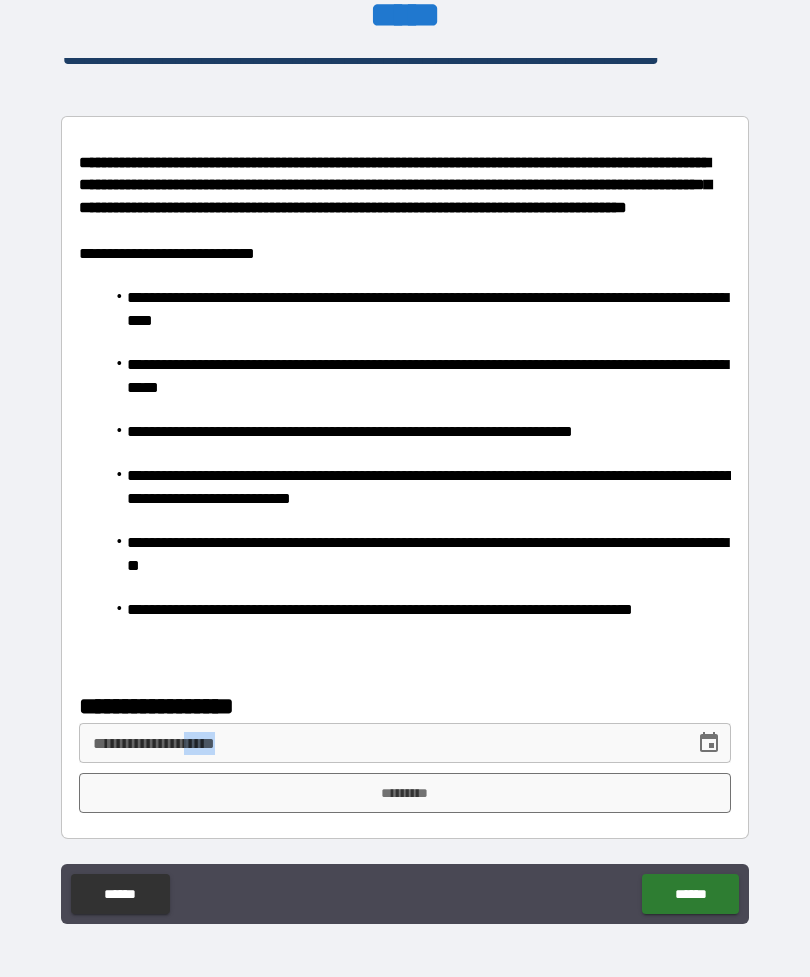 click on "*********" at bounding box center [405, 793] 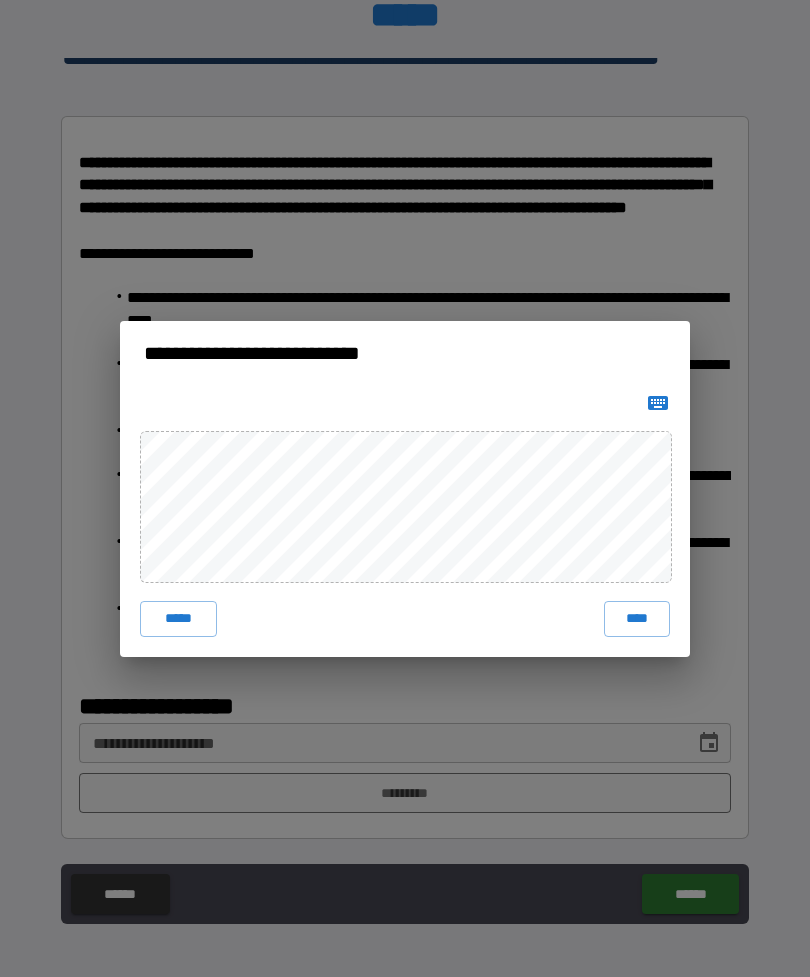 click on "****" at bounding box center [637, 619] 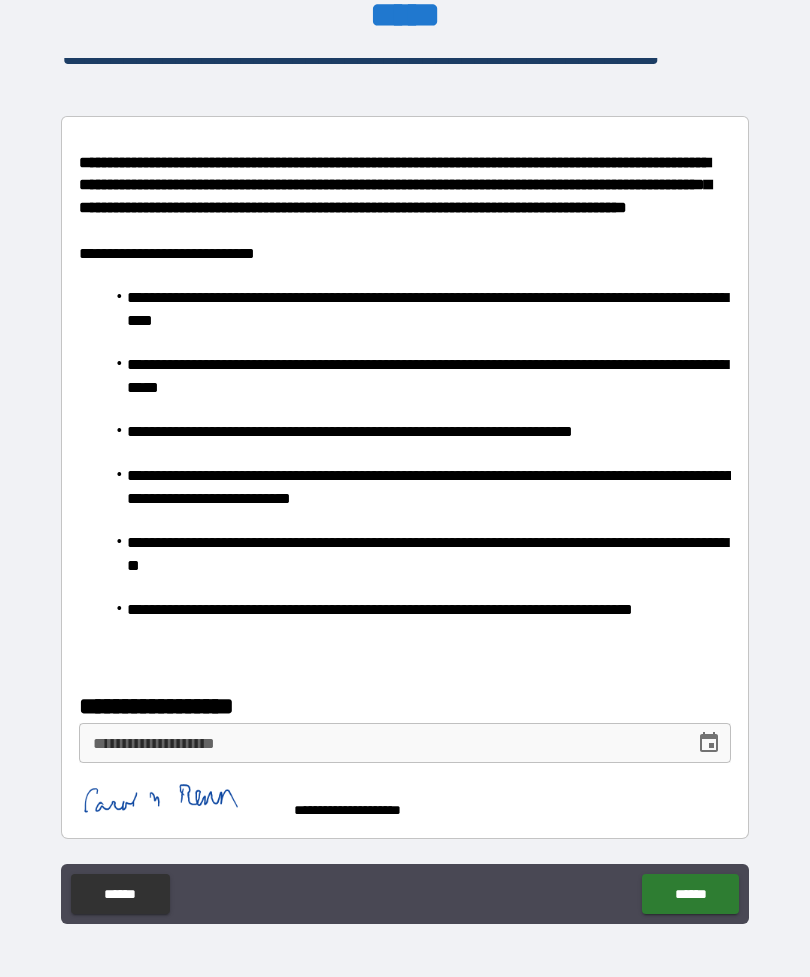 scroll, scrollTop: 26, scrollLeft: 0, axis: vertical 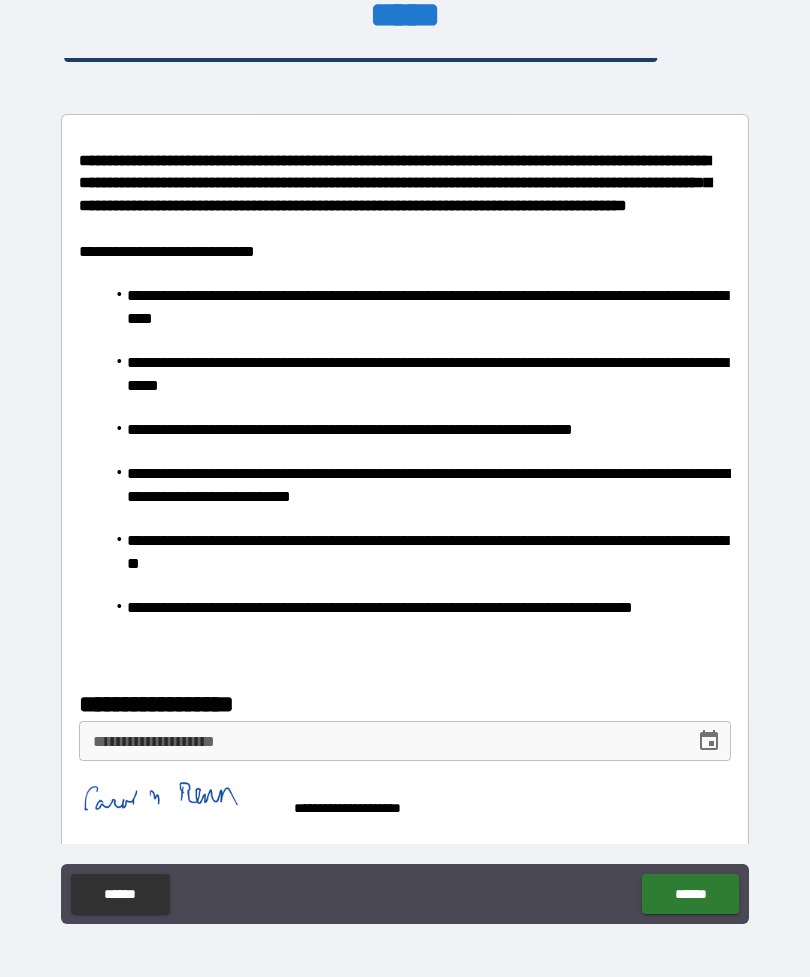 click at bounding box center [709, 741] 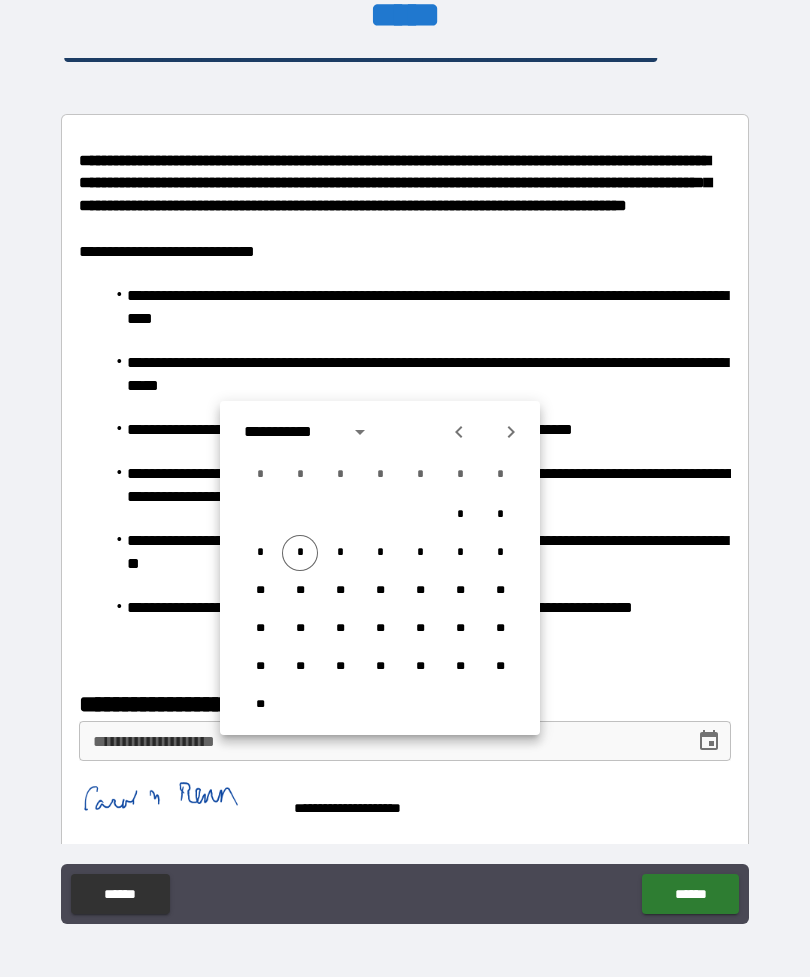 click on "*" at bounding box center (300, 553) 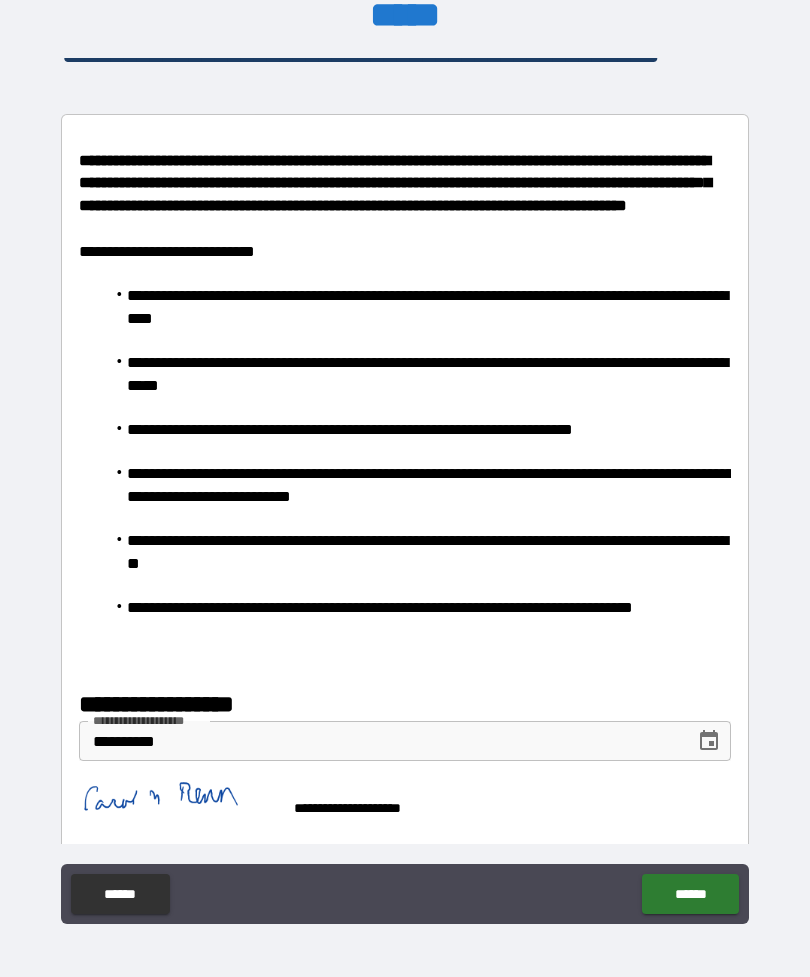 type on "**********" 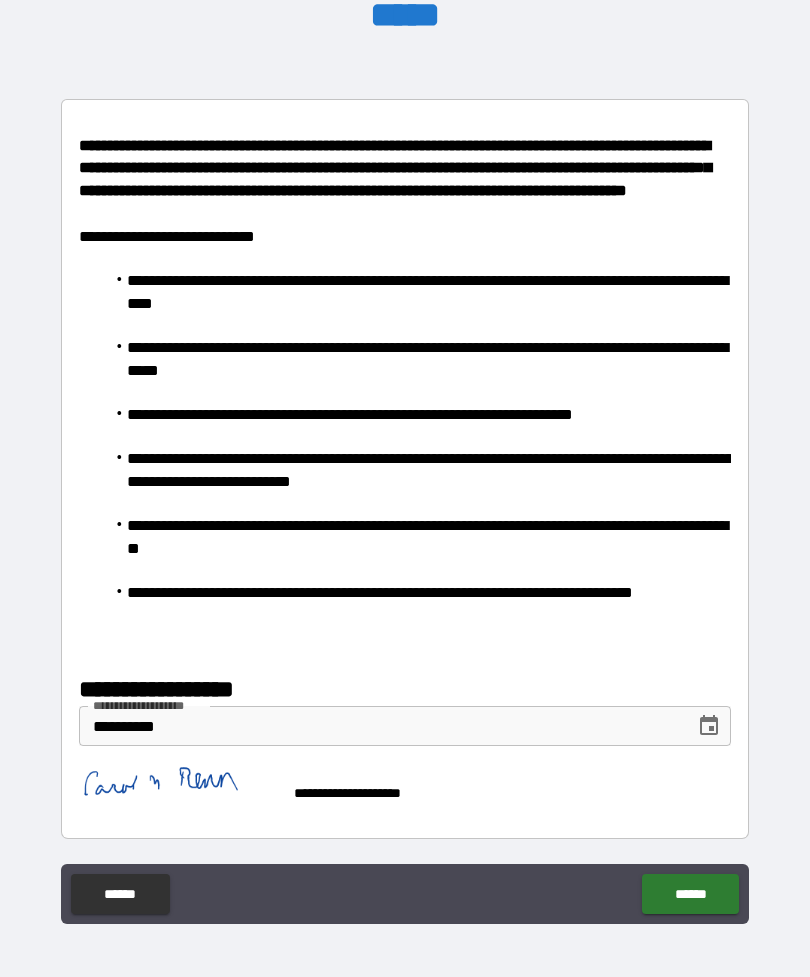 scroll, scrollTop: 55, scrollLeft: 0, axis: vertical 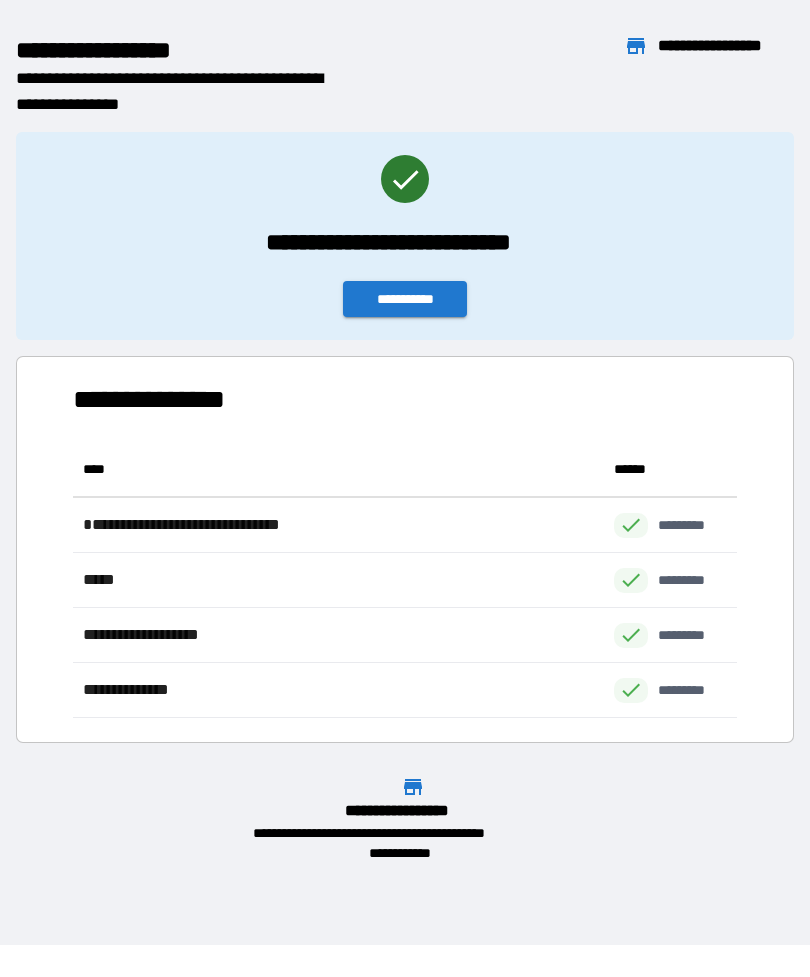 click on "**********" at bounding box center [405, 236] 